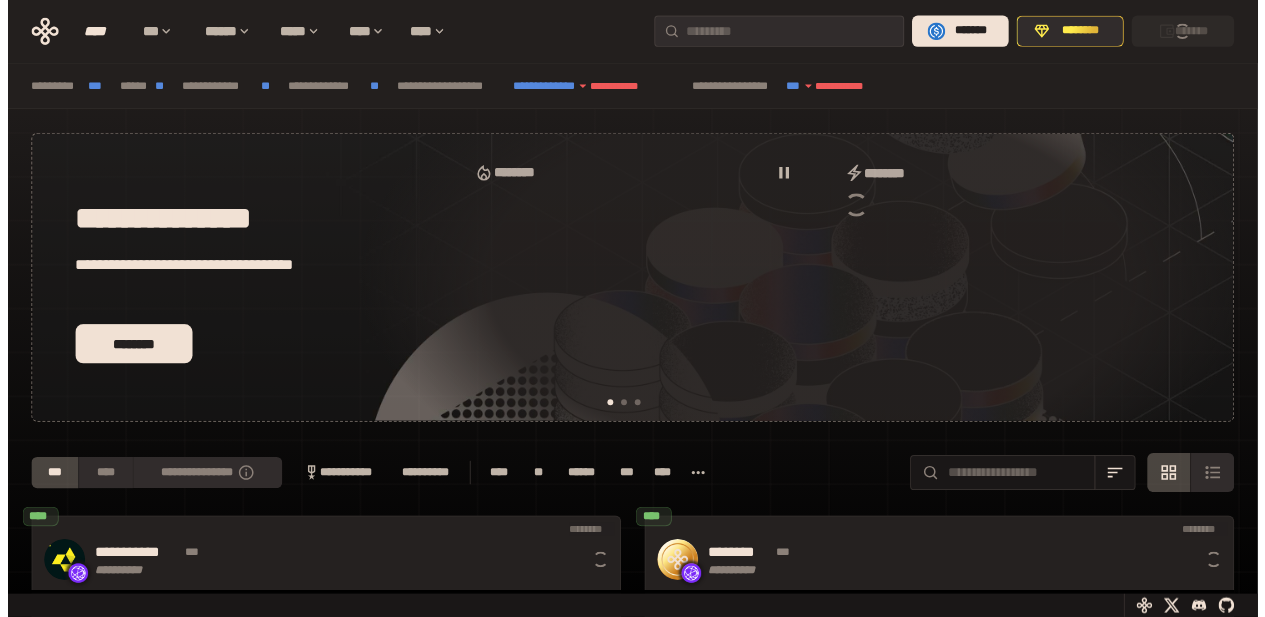 scroll, scrollTop: 0, scrollLeft: 0, axis: both 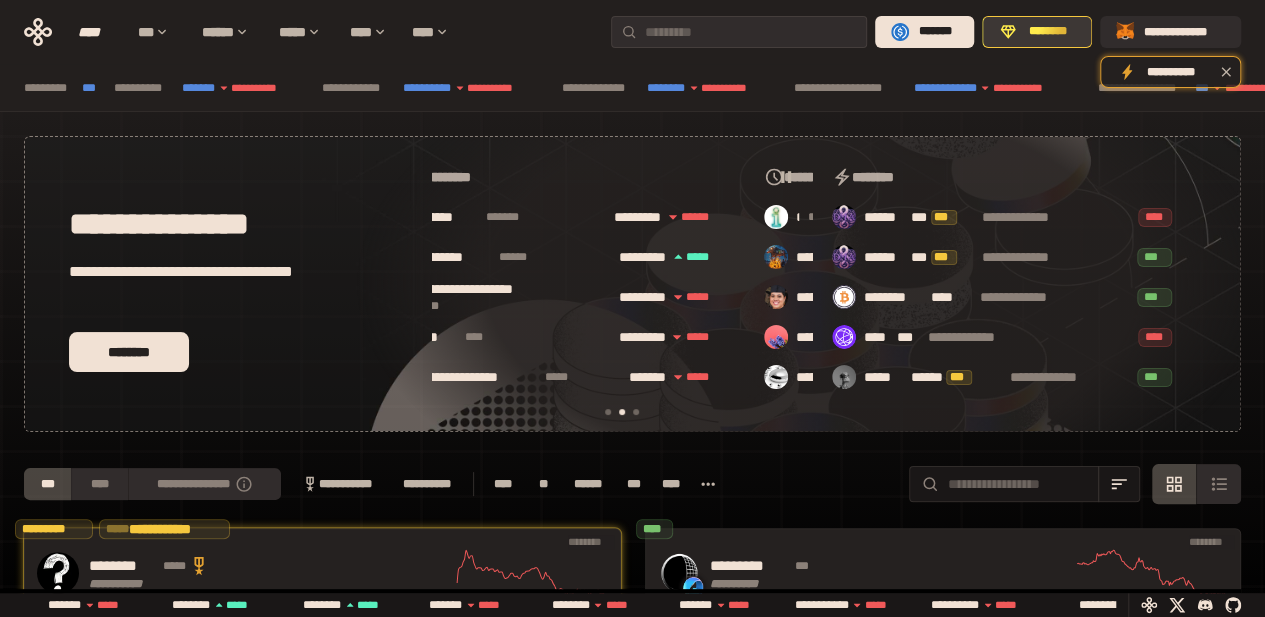 click on "********" at bounding box center [1048, 32] 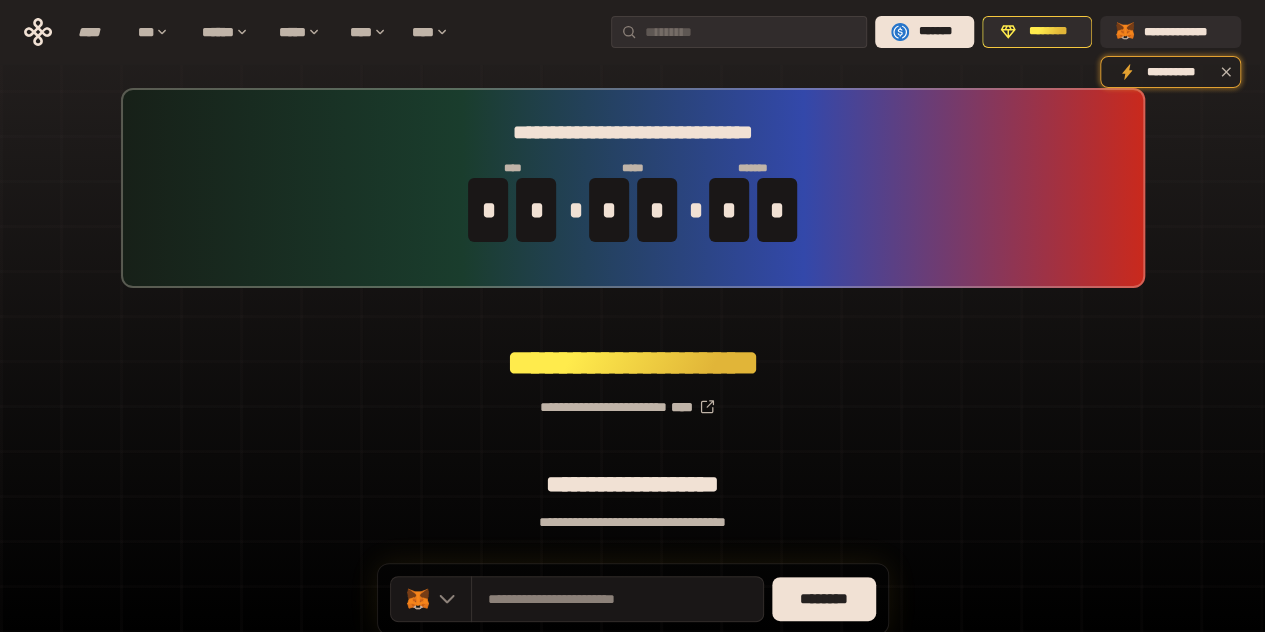 scroll, scrollTop: 150, scrollLeft: 0, axis: vertical 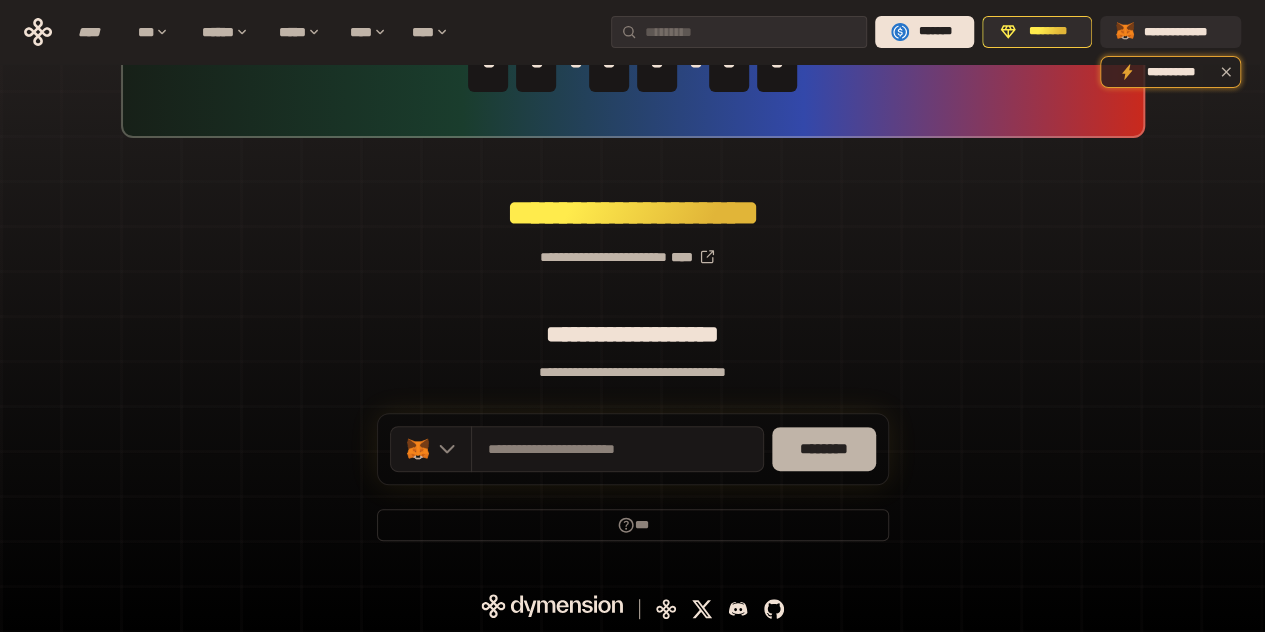 click on "********" at bounding box center (824, 449) 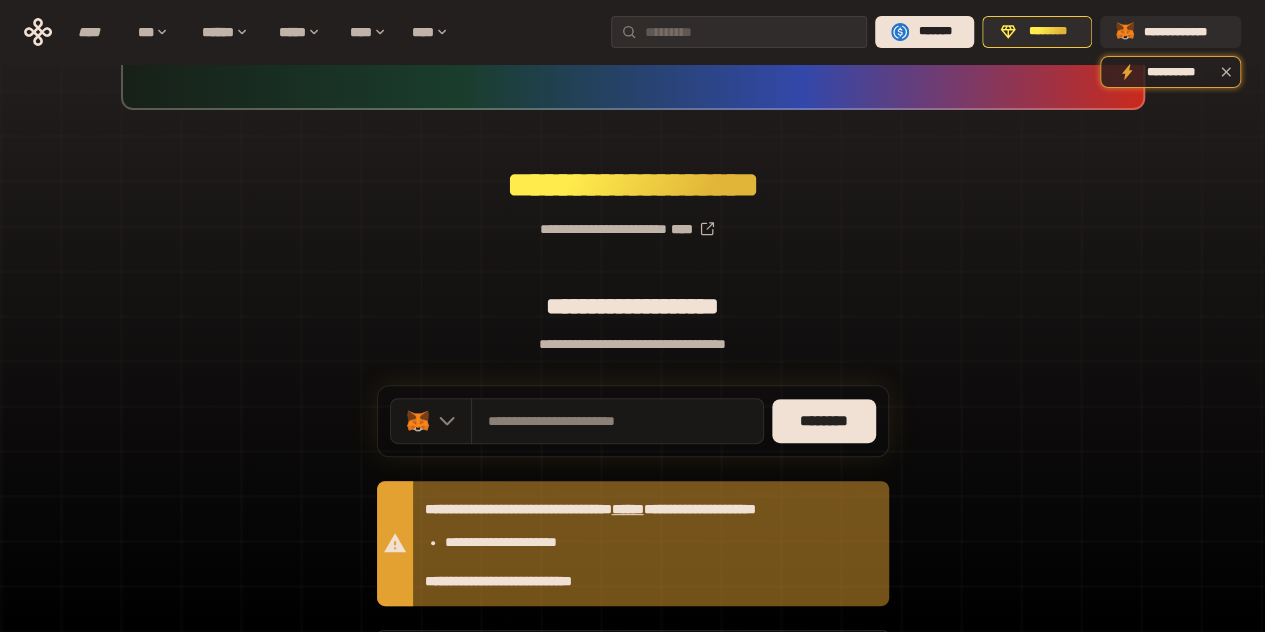 scroll, scrollTop: 0, scrollLeft: 0, axis: both 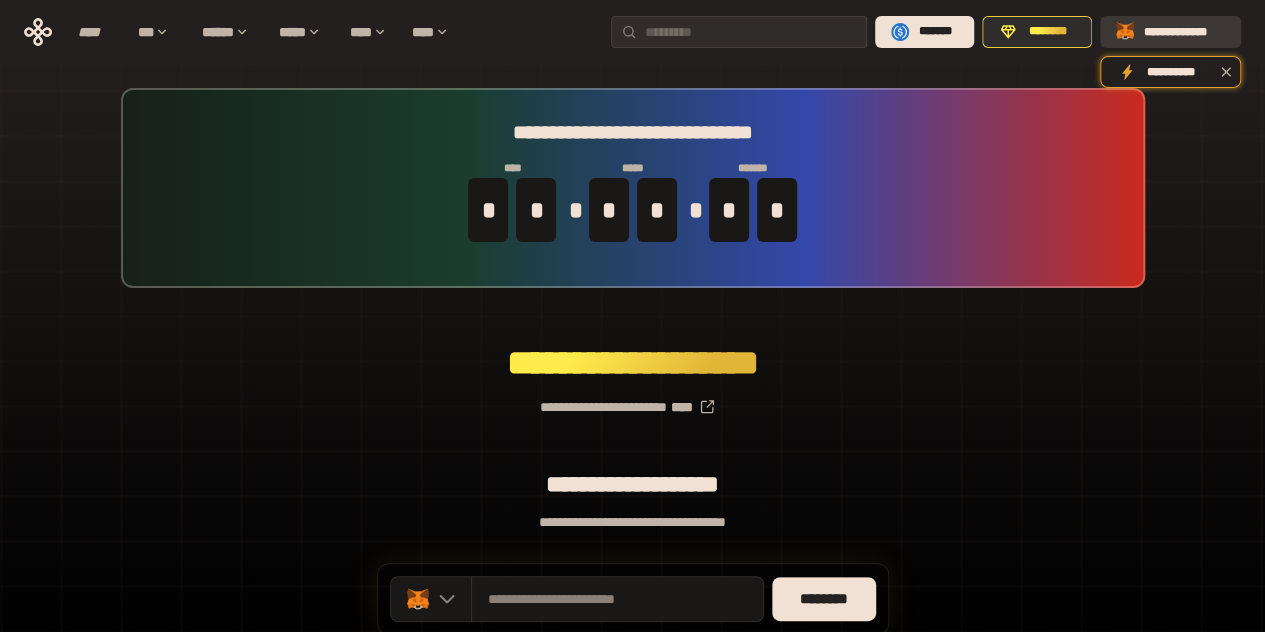 click on "**********" at bounding box center (1170, 32) 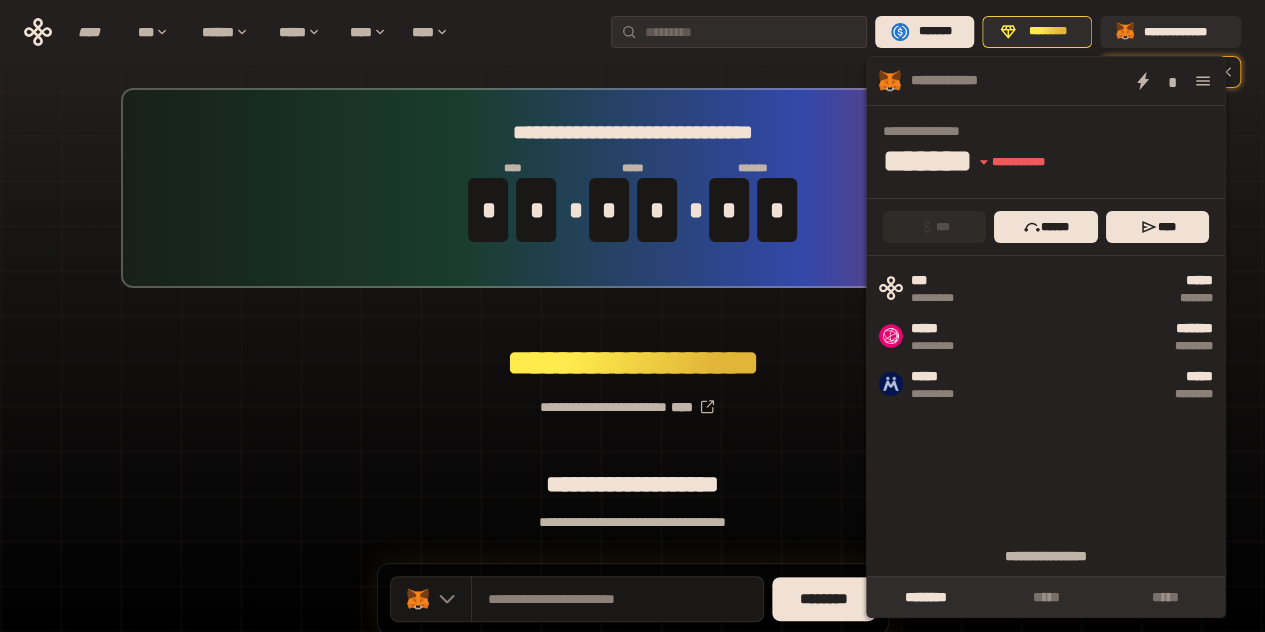 click on "**********" at bounding box center (632, 474) 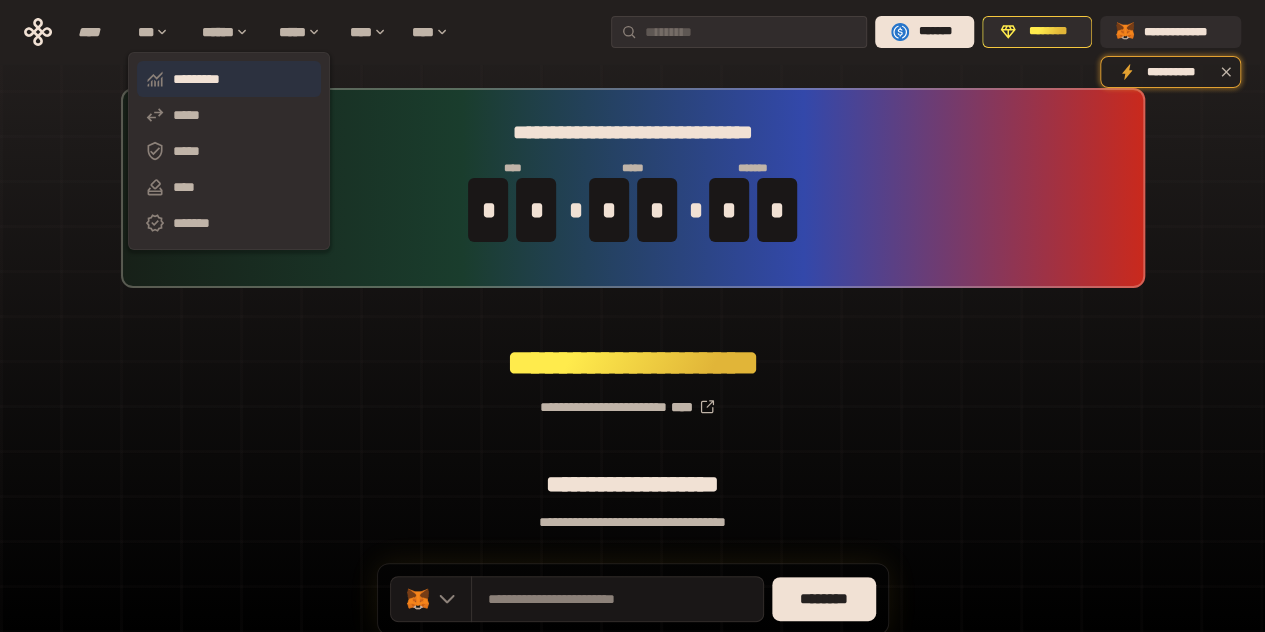 click on "*********" at bounding box center (229, 79) 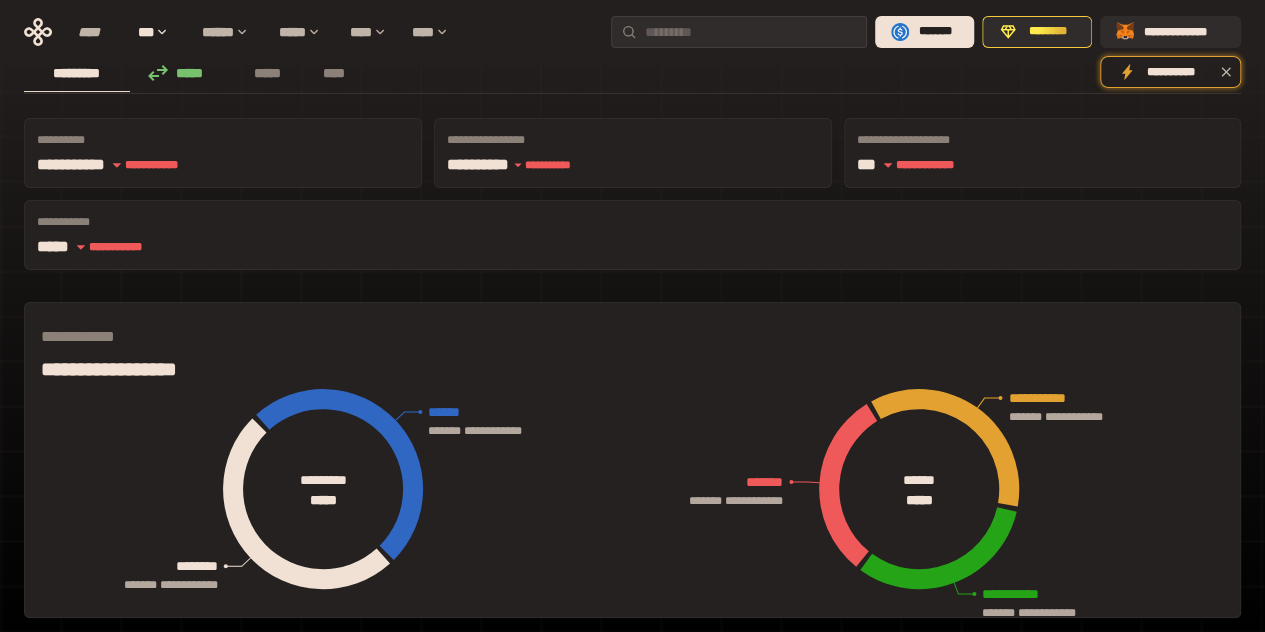 scroll, scrollTop: 0, scrollLeft: 0, axis: both 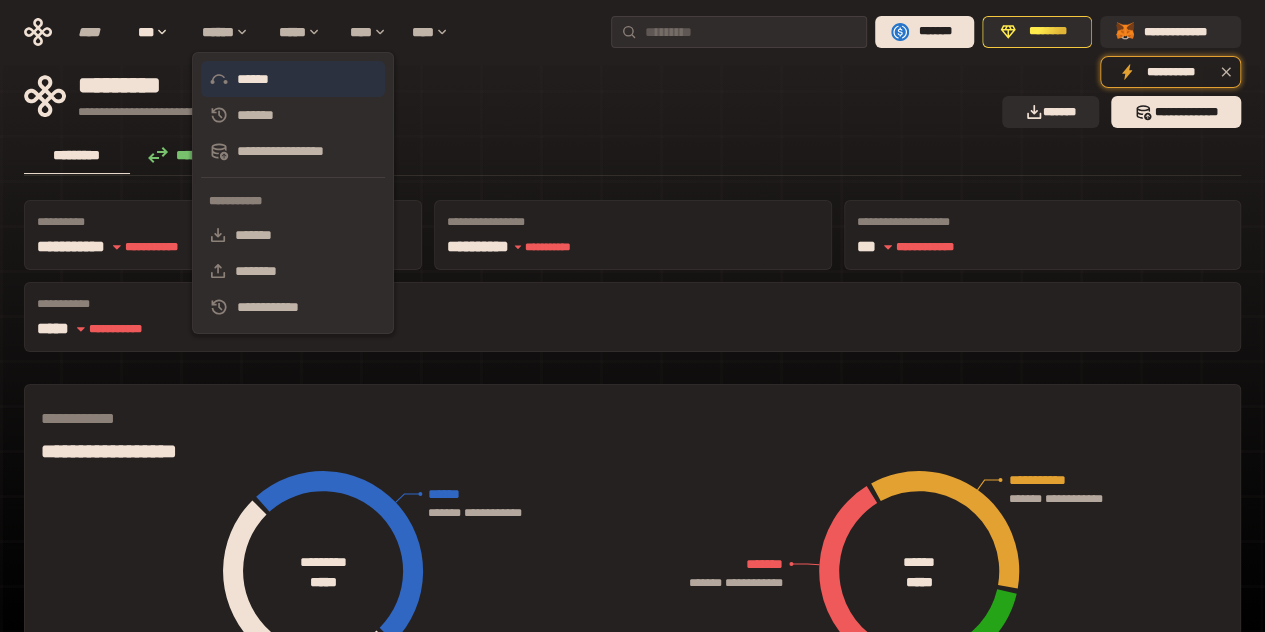 click on "******" at bounding box center (293, 79) 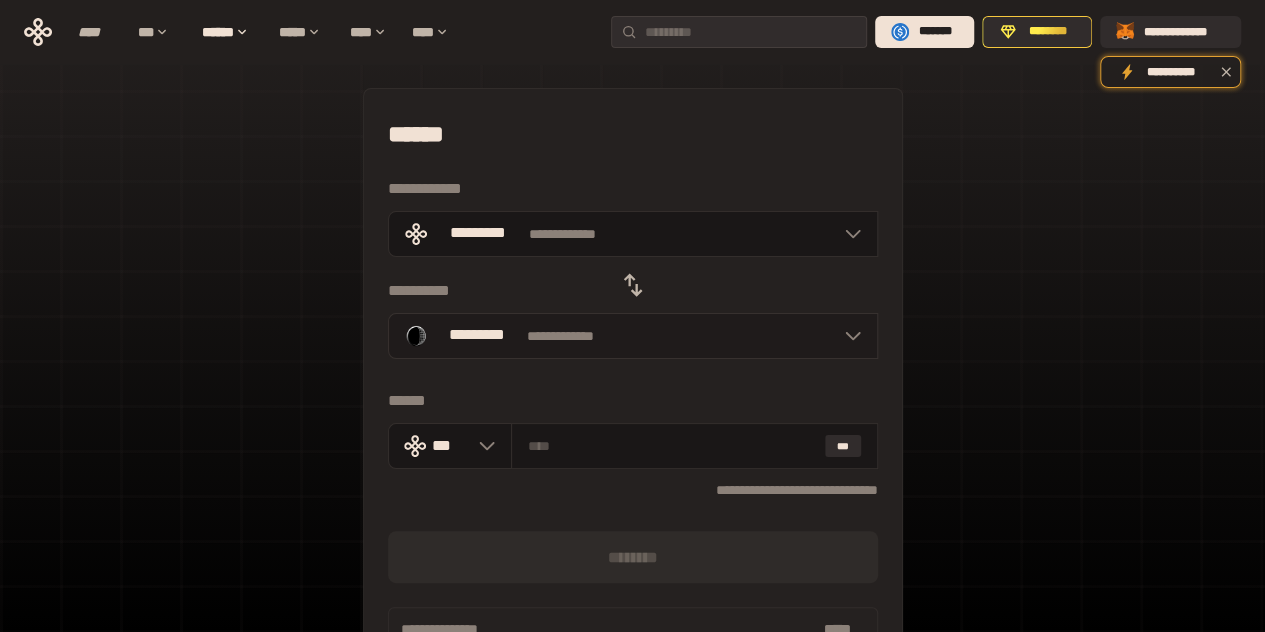 click on "**********" at bounding box center [633, 336] 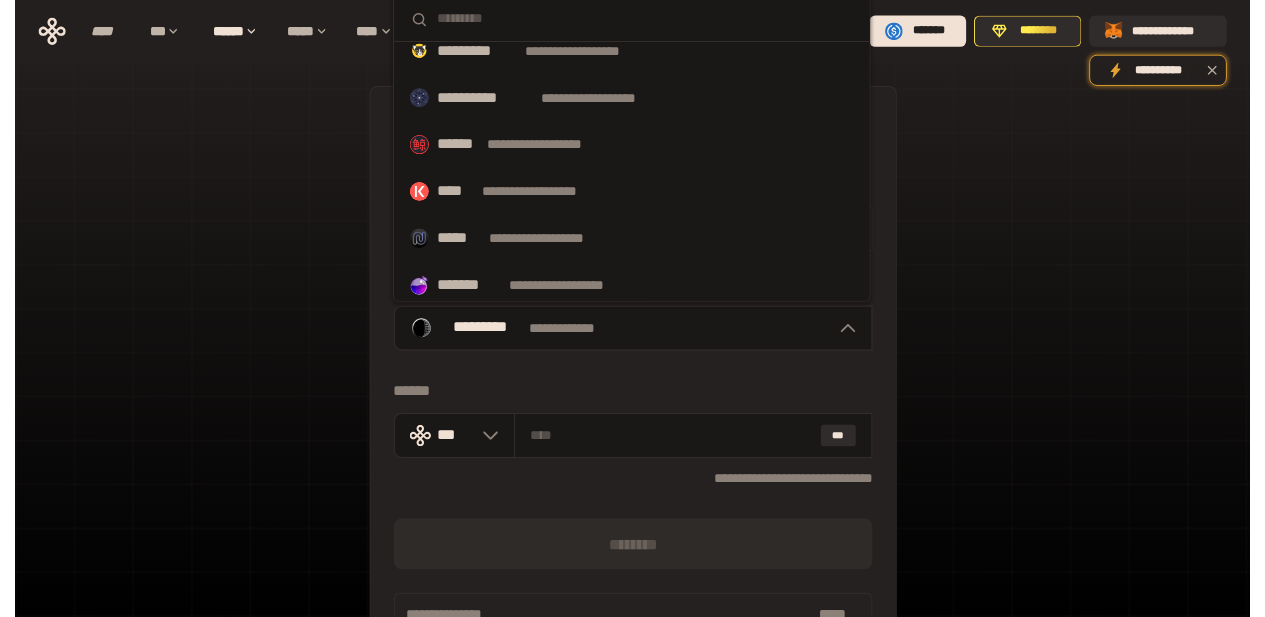 scroll, scrollTop: 646, scrollLeft: 0, axis: vertical 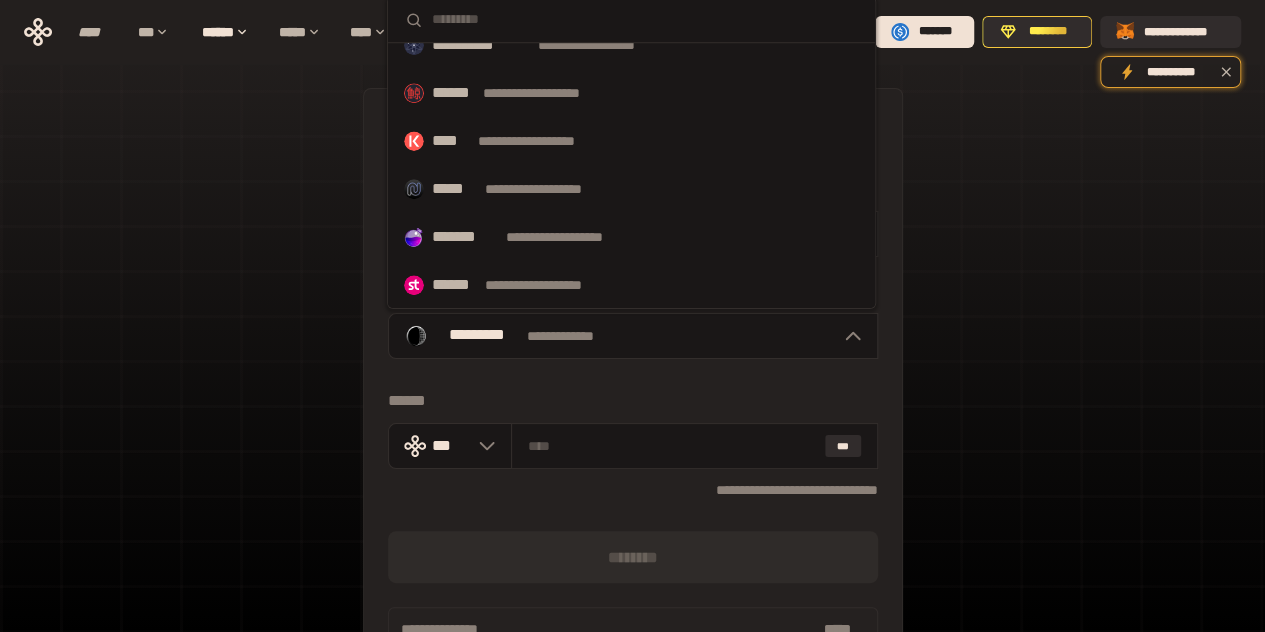 click on "[FIRST] [LAST] [ADDRESS] [CITY], [STATE] [ZIP]" at bounding box center (632, 445) 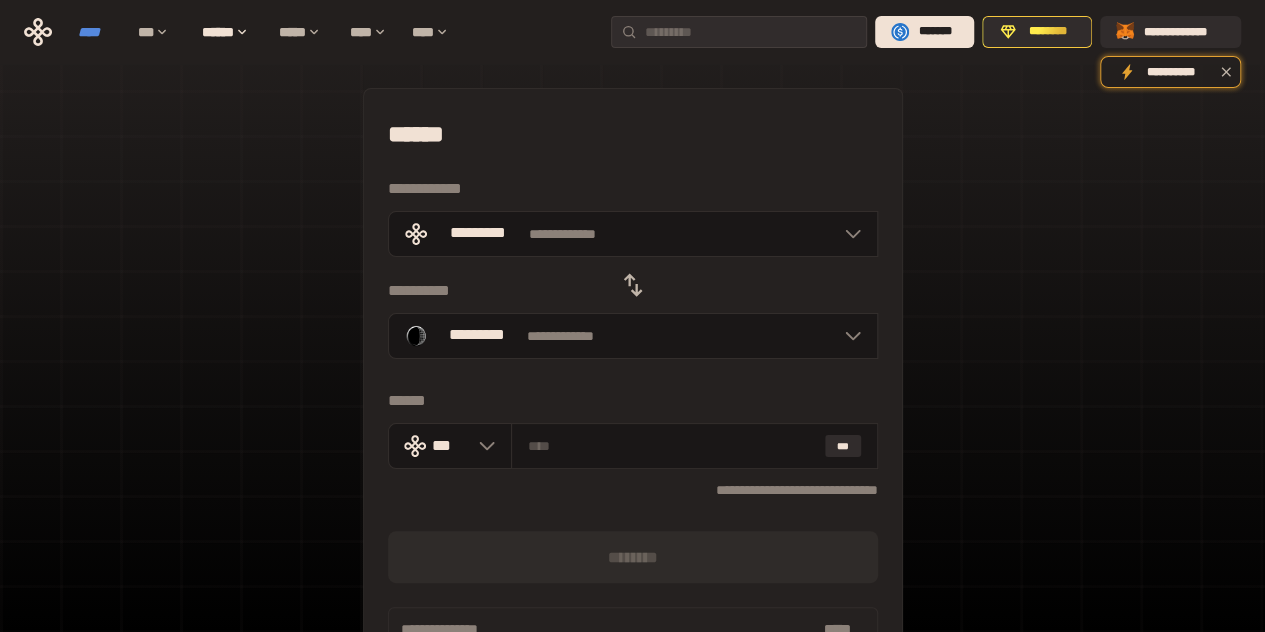 click on "****" at bounding box center (98, 32) 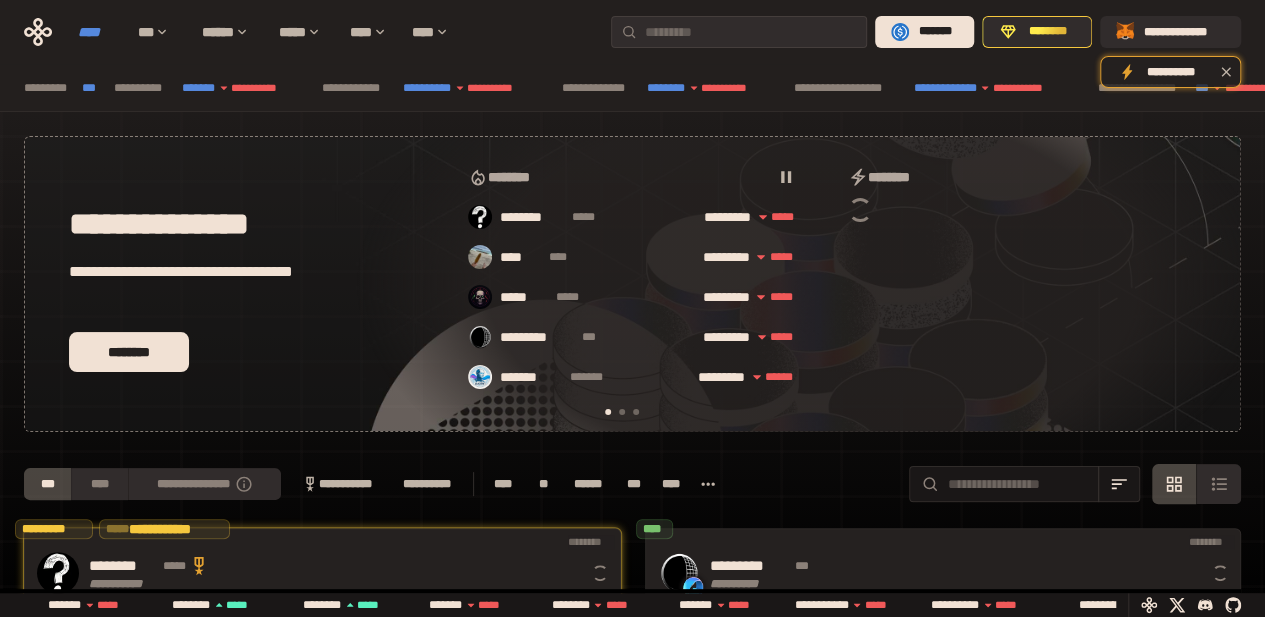 scroll, scrollTop: 0, scrollLeft: 16, axis: horizontal 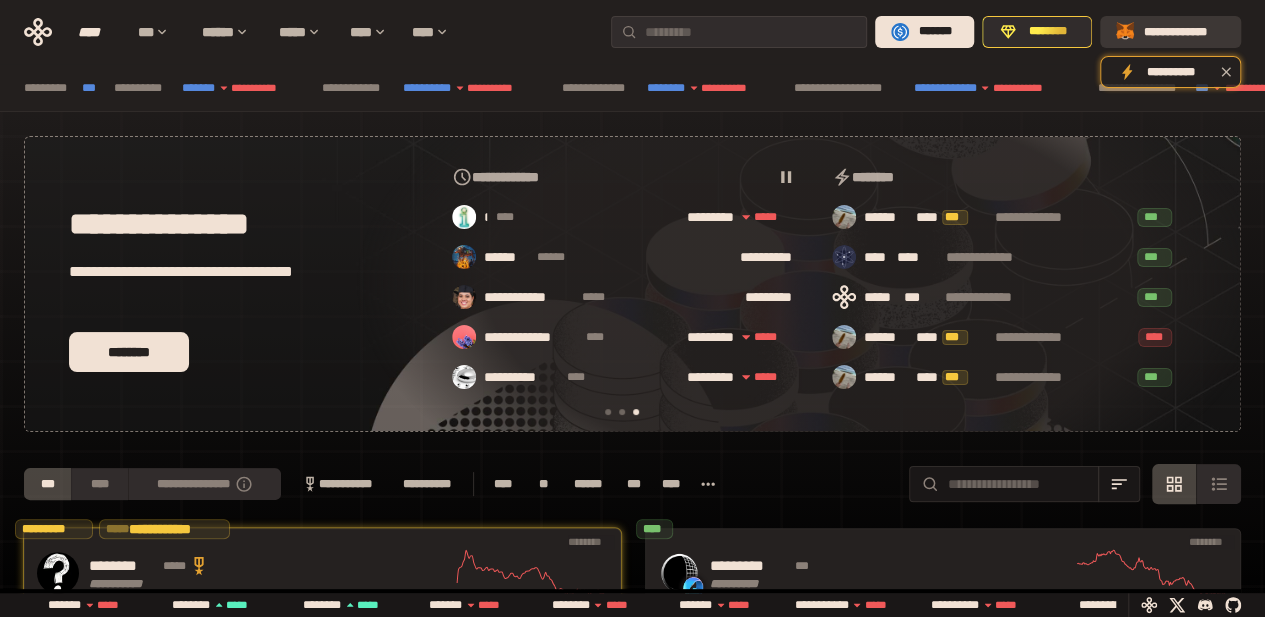 click on "**********" at bounding box center [1184, 32] 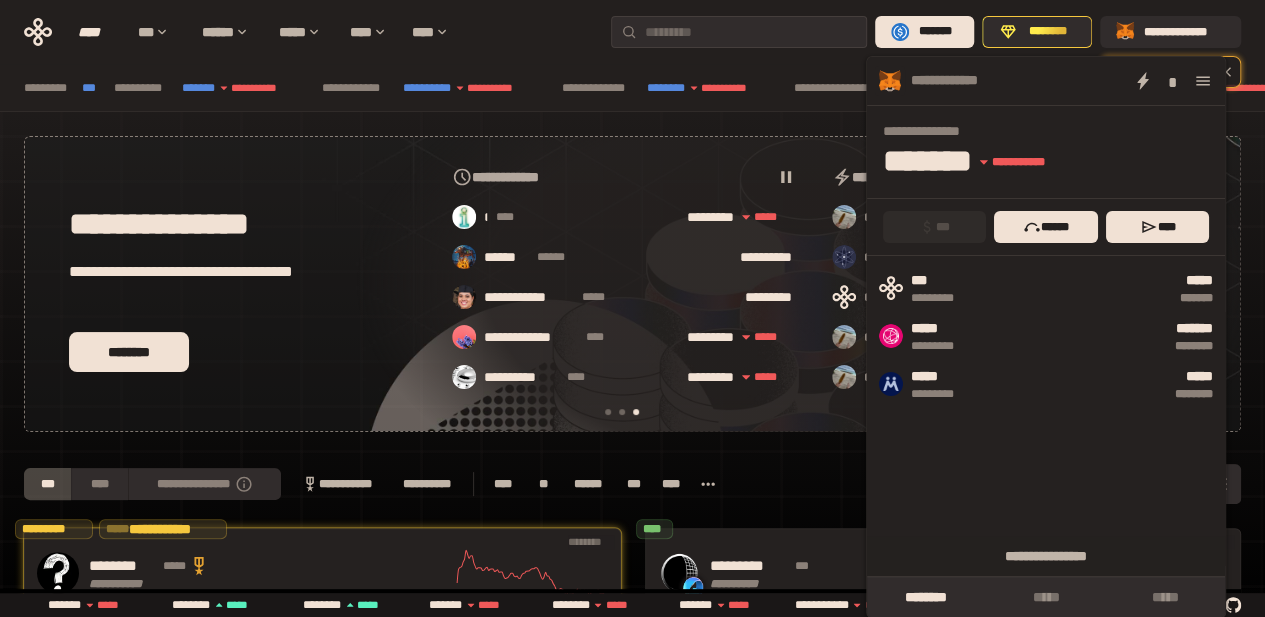 scroll, scrollTop: 182, scrollLeft: 13, axis: both 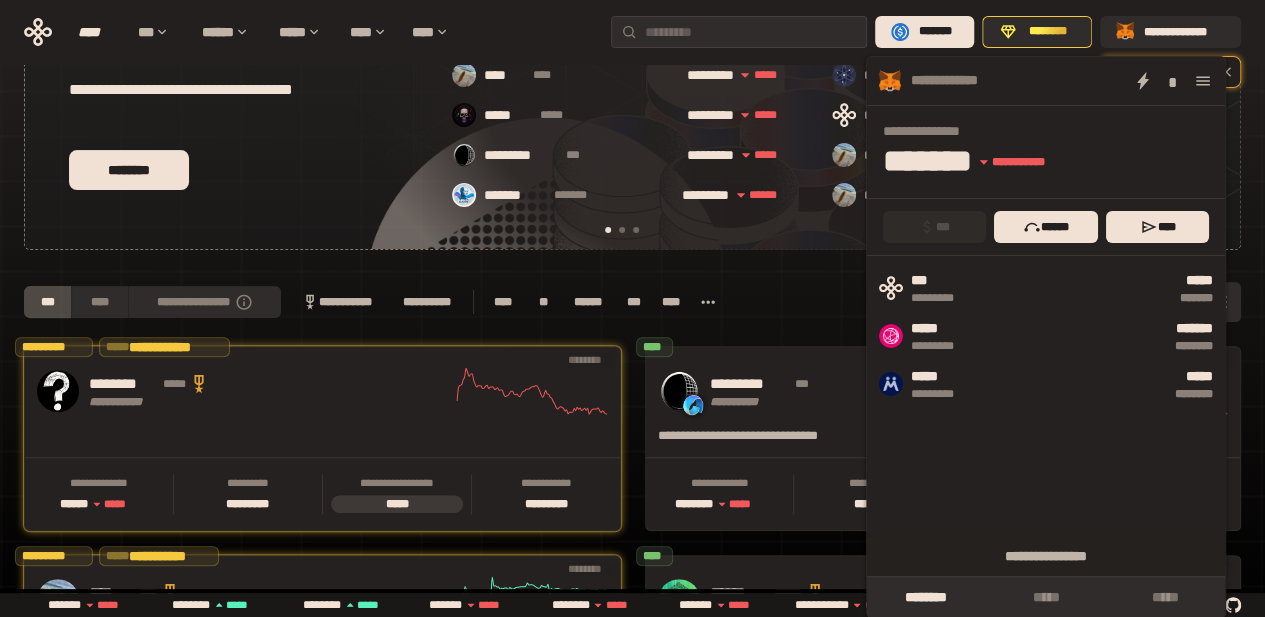 click 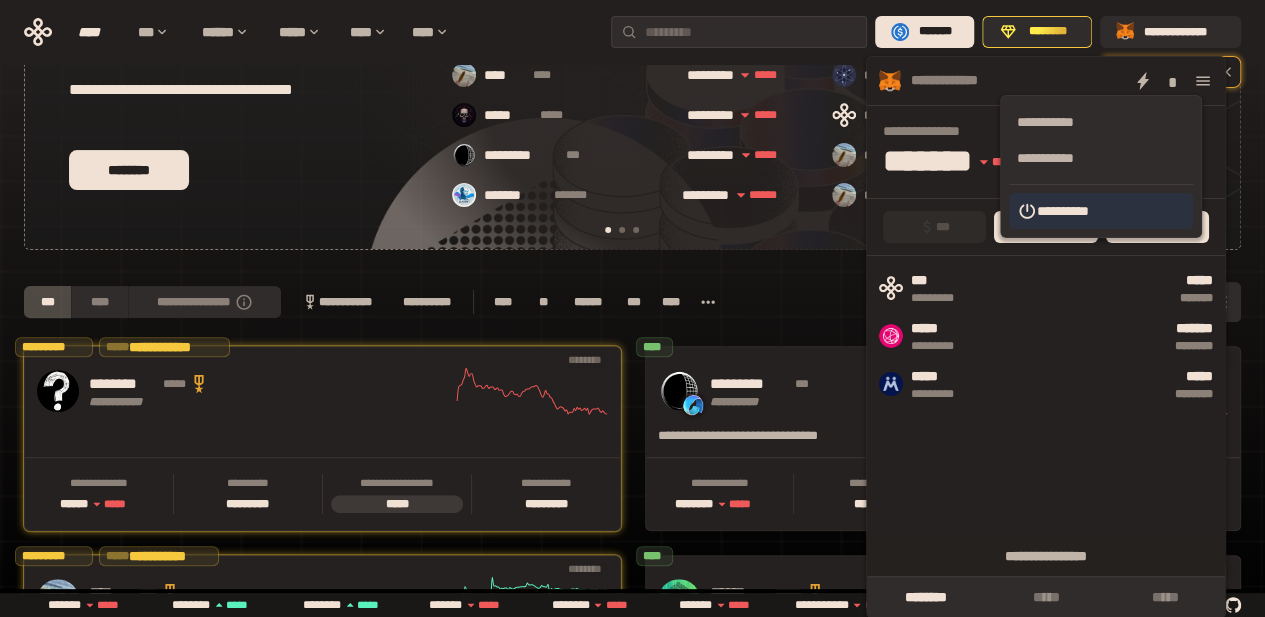 click on "**********" at bounding box center [1101, 211] 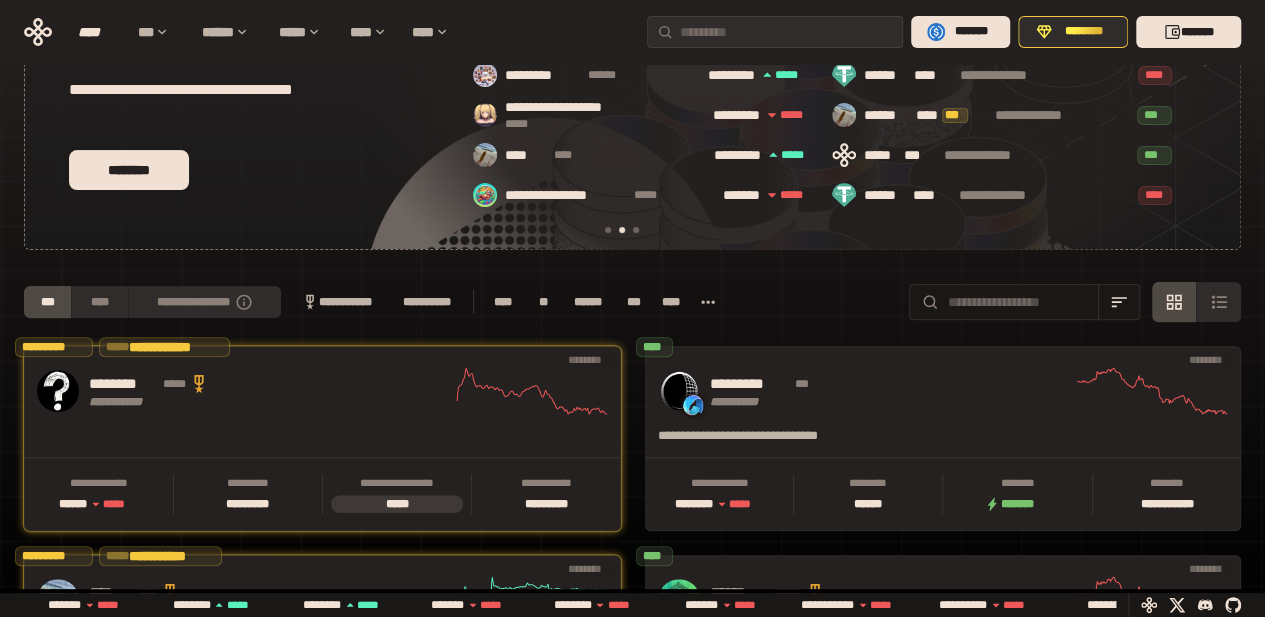 scroll, scrollTop: 0, scrollLeft: 396, axis: horizontal 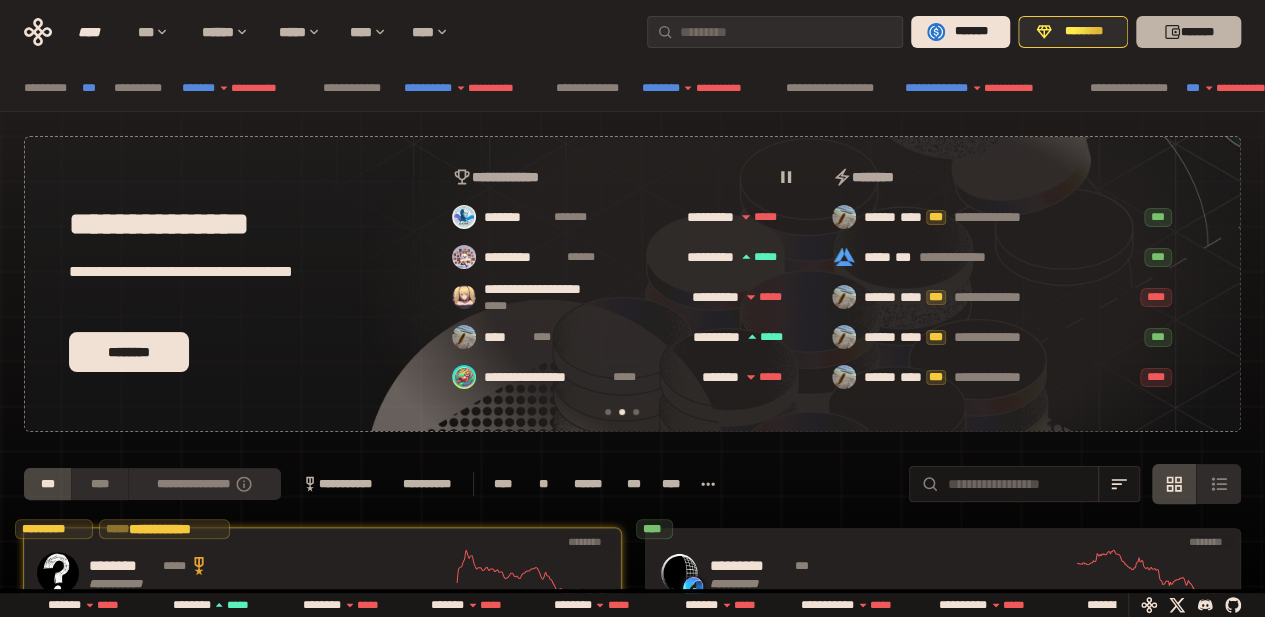 click on "*******" at bounding box center [1188, 32] 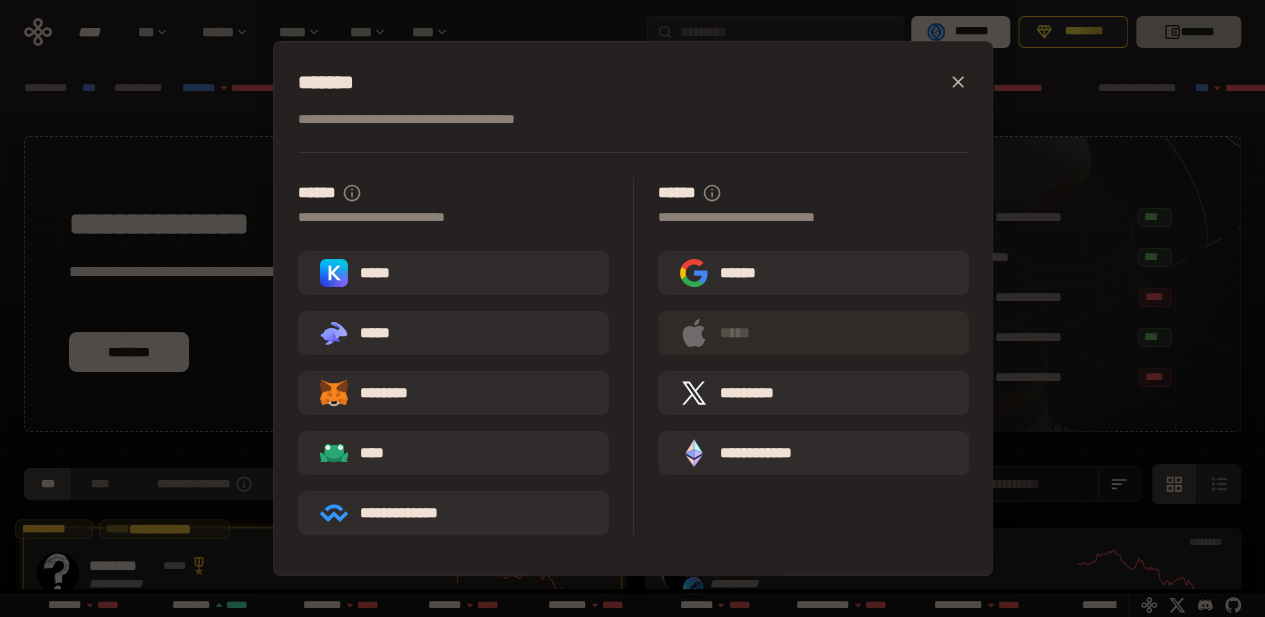 click on "**********" at bounding box center [632, 308] 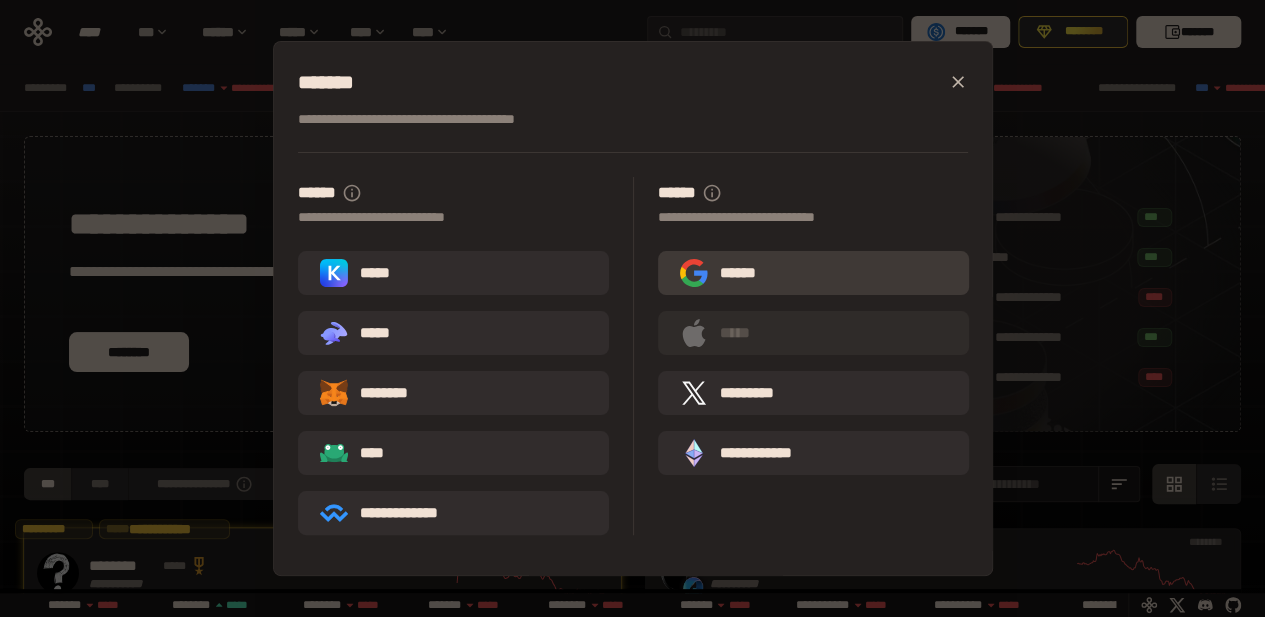 scroll, scrollTop: 0, scrollLeft: 776, axis: horizontal 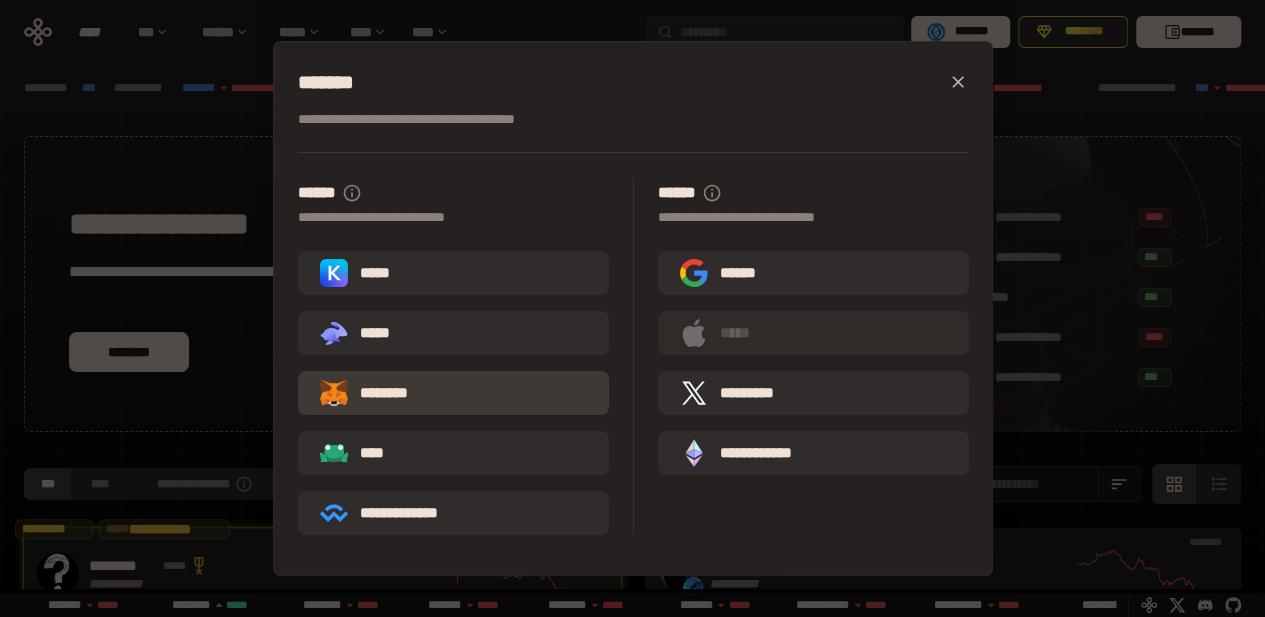 click on "********" at bounding box center [453, 393] 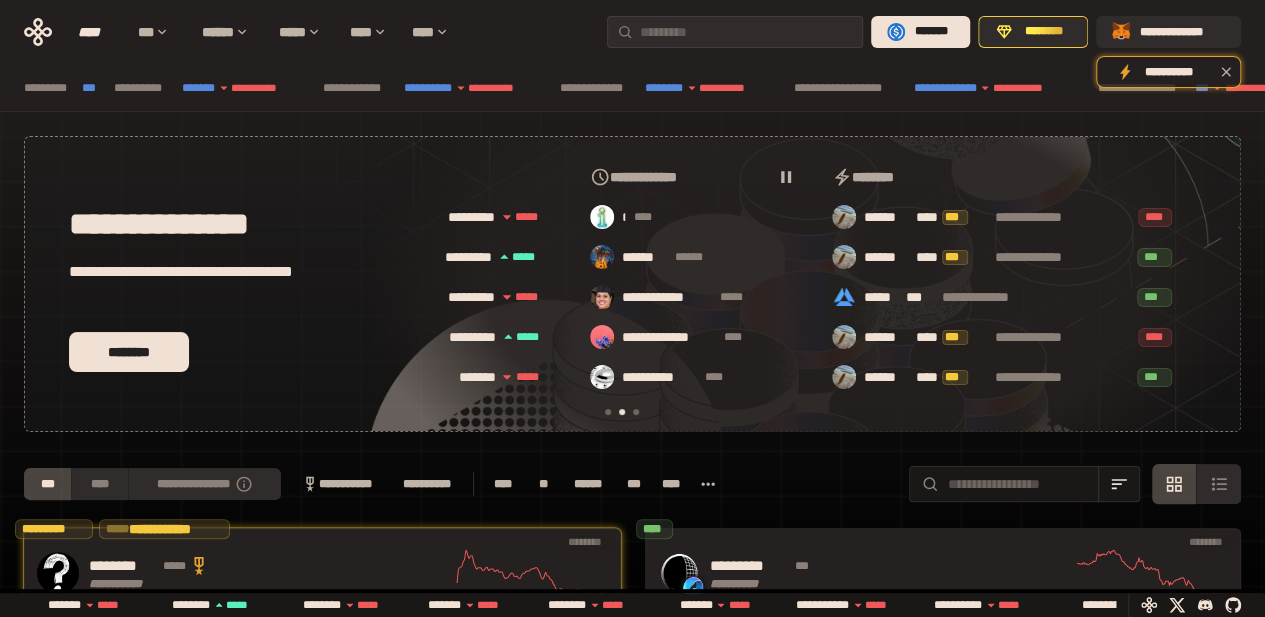 scroll, scrollTop: 0, scrollLeft: 396, axis: horizontal 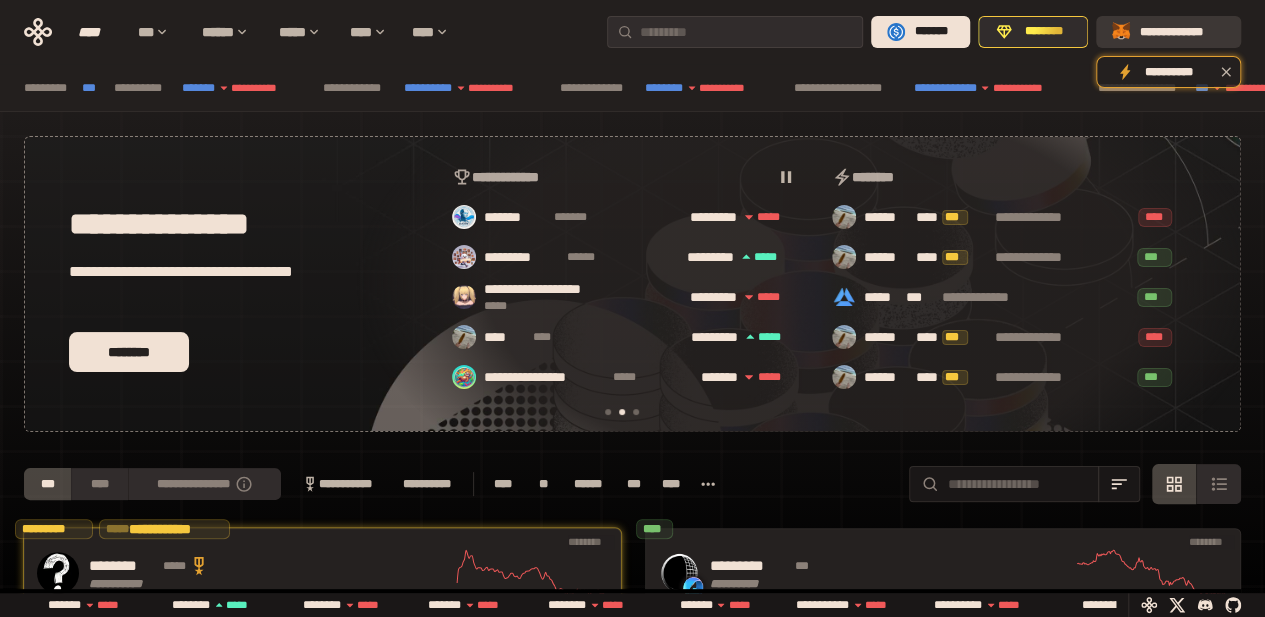 click on "**********" at bounding box center (1168, 32) 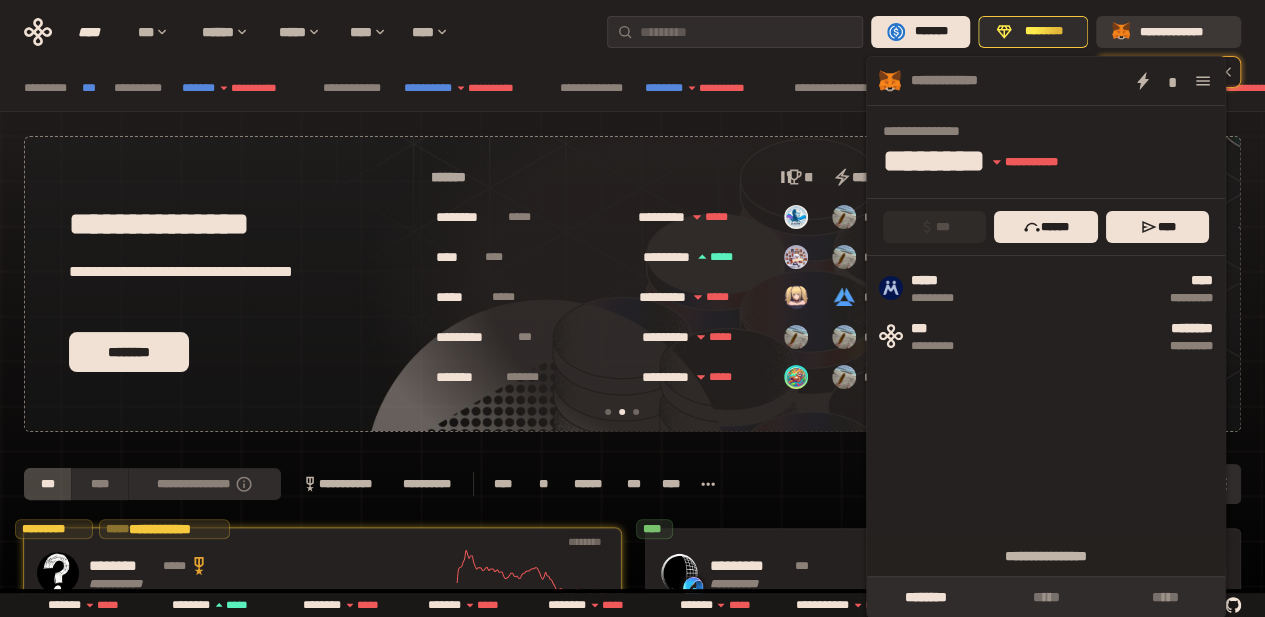 scroll, scrollTop: 0, scrollLeft: 16, axis: horizontal 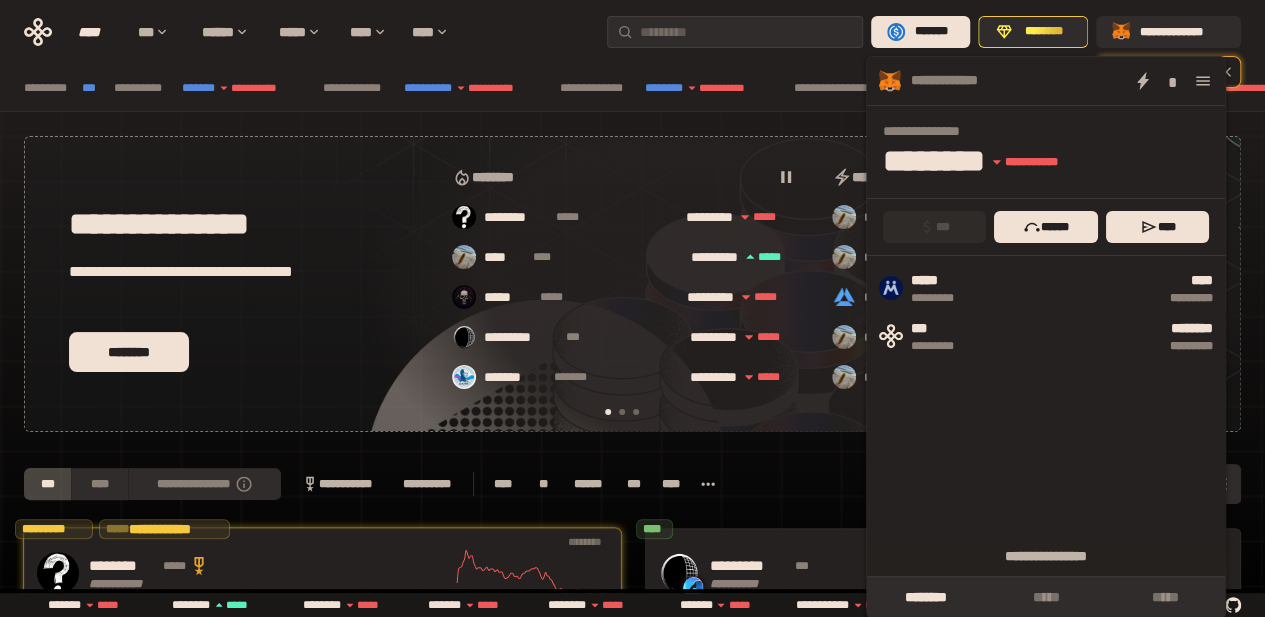 click 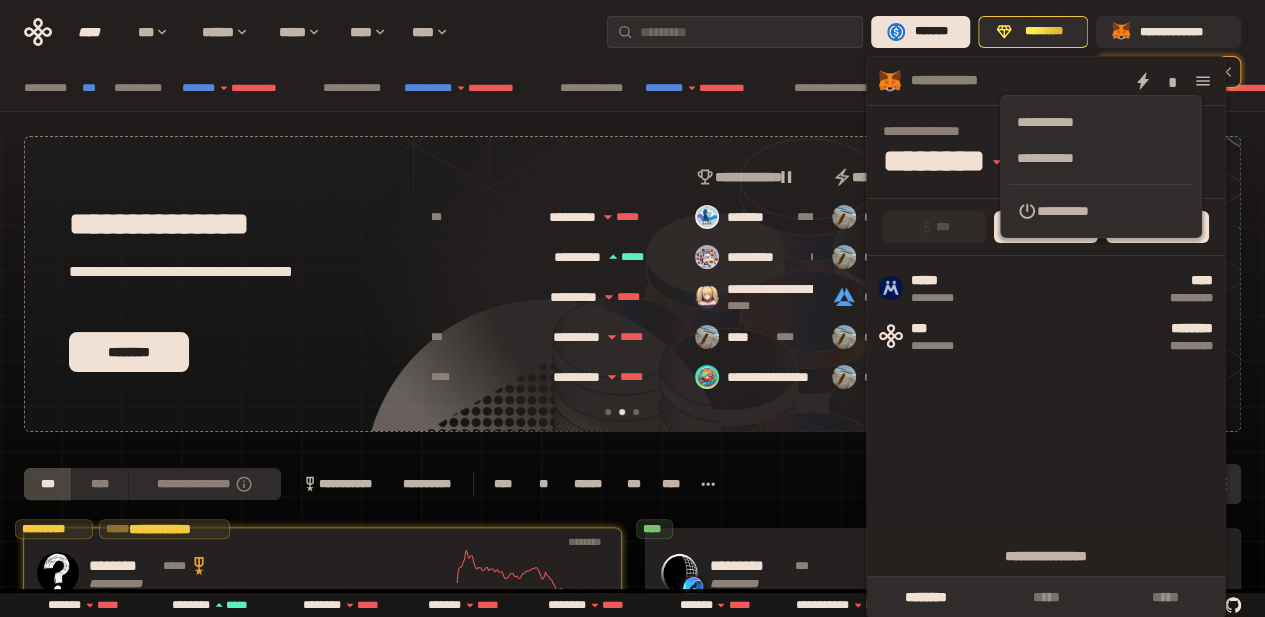 scroll, scrollTop: 0, scrollLeft: 396, axis: horizontal 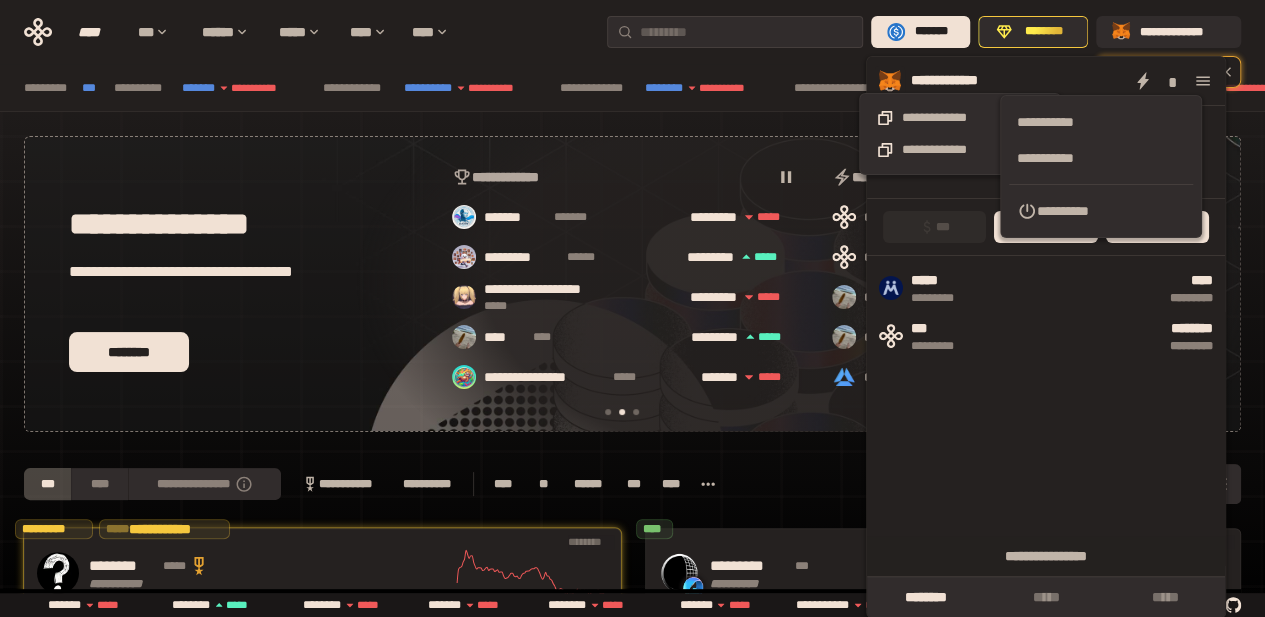 click on "**********" at bounding box center (960, 81) 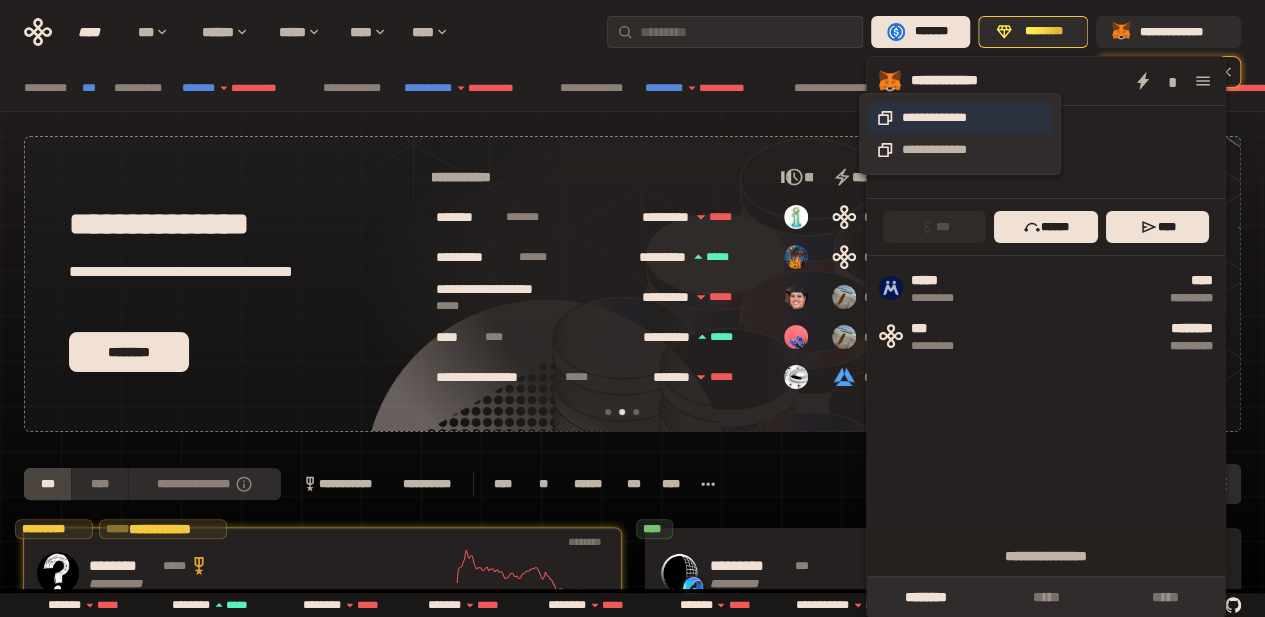 scroll, scrollTop: 0, scrollLeft: 396, axis: horizontal 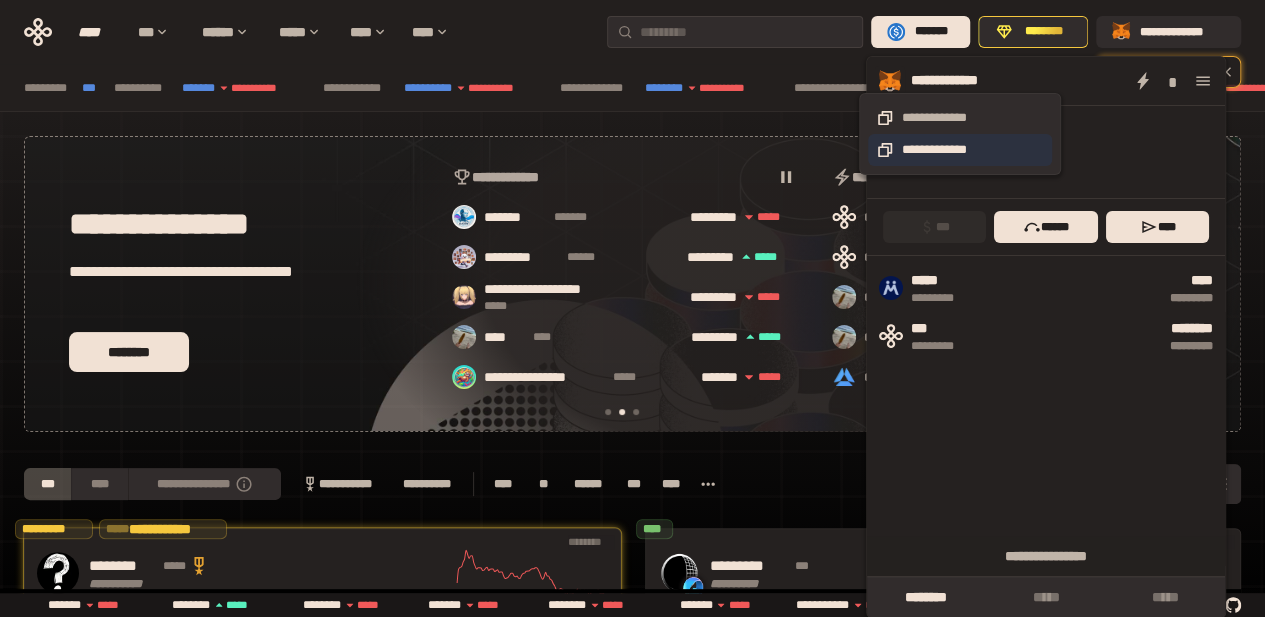 click on "**********" at bounding box center (960, 150) 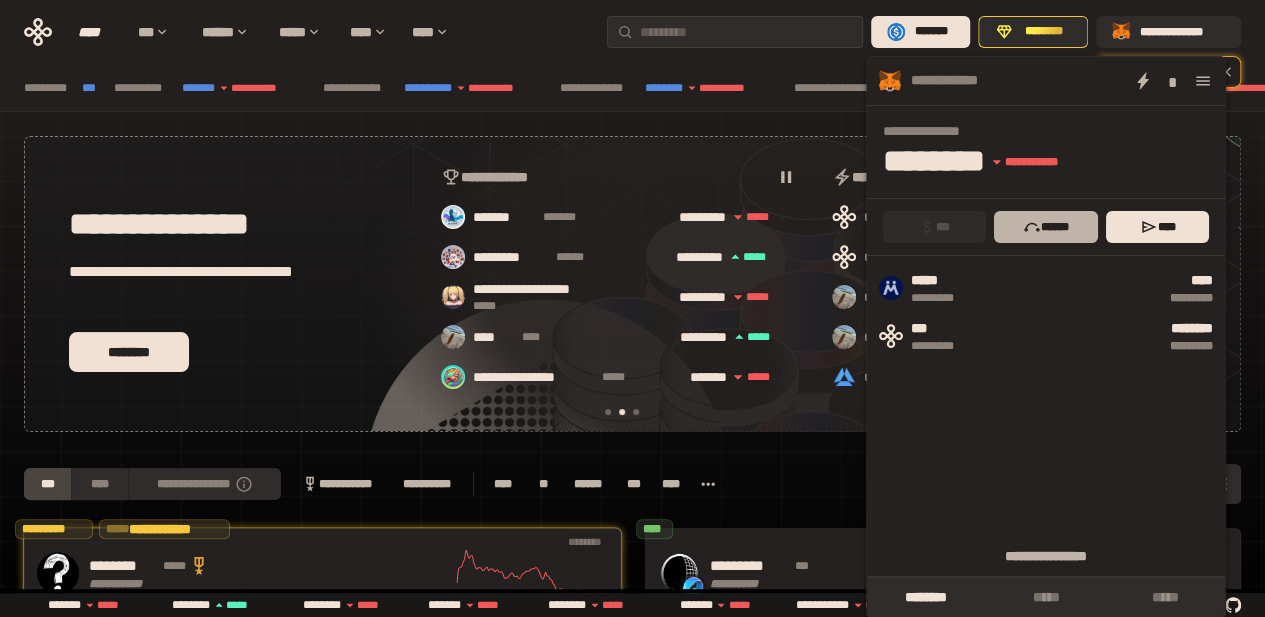 scroll, scrollTop: 0, scrollLeft: 396, axis: horizontal 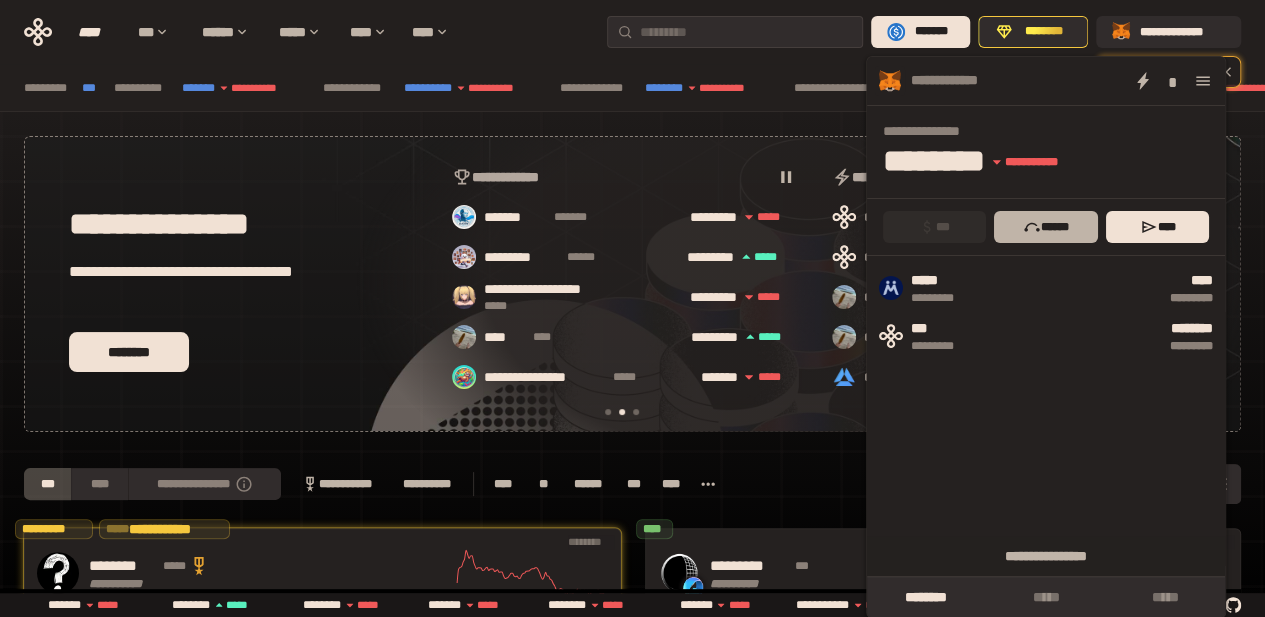 click 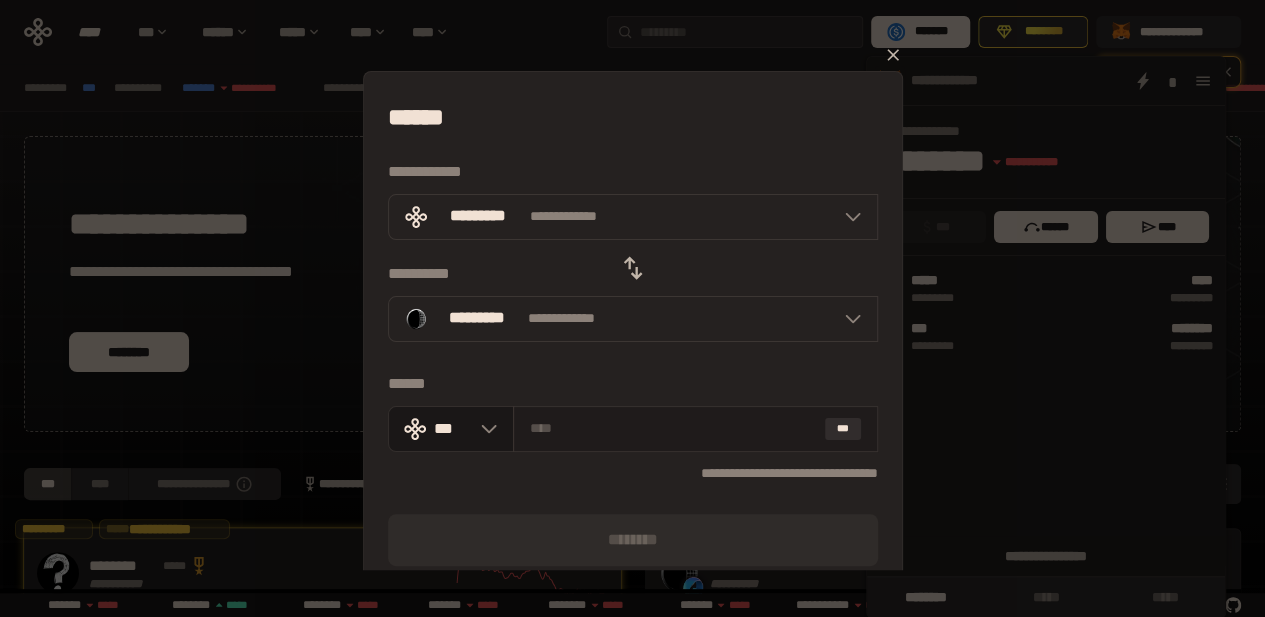 scroll, scrollTop: 0, scrollLeft: 16, axis: horizontal 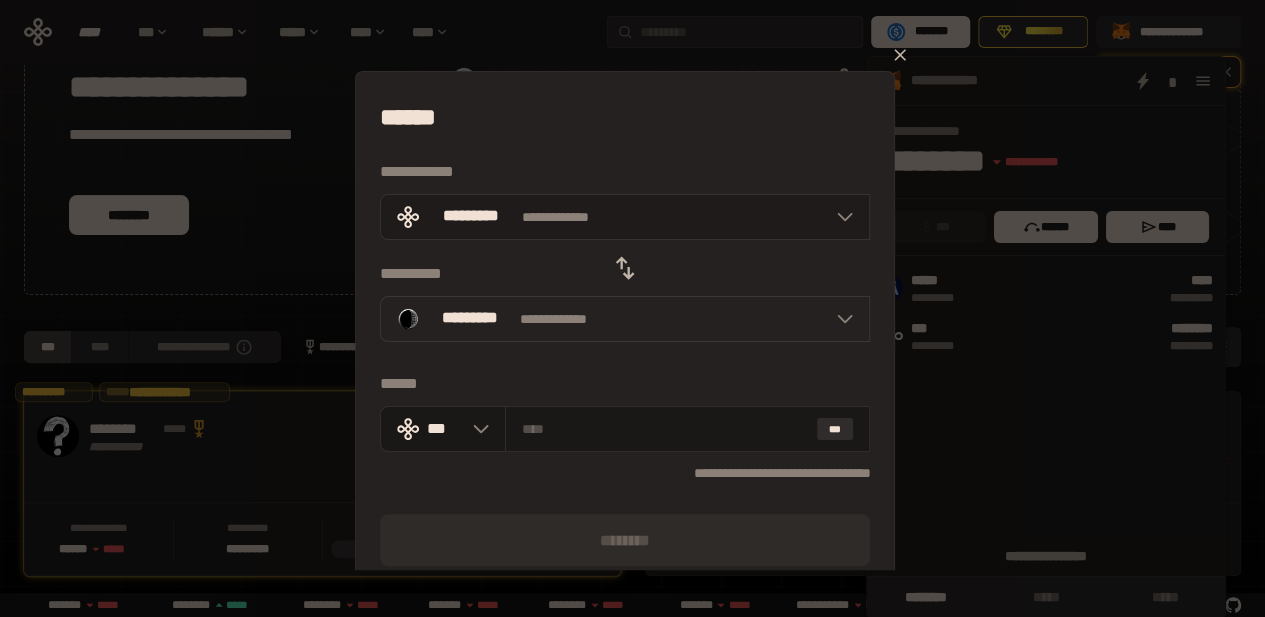 click on "**********" at bounding box center (625, 217) 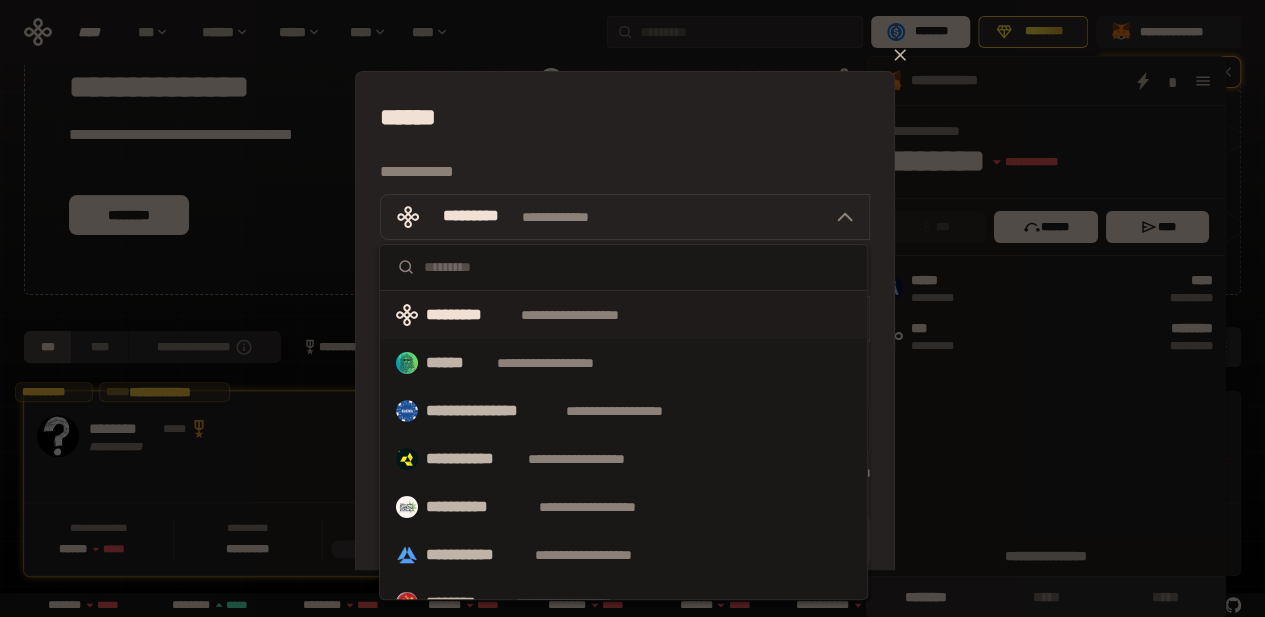 scroll, scrollTop: 0, scrollLeft: 776, axis: horizontal 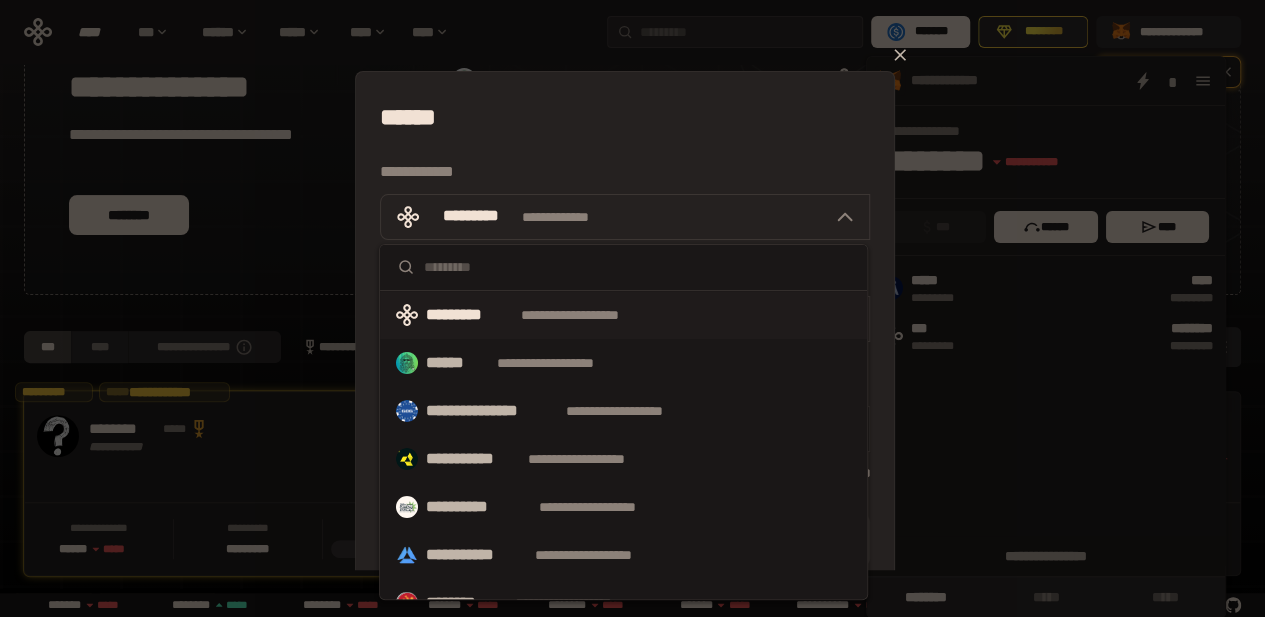 click on "**********" at bounding box center [588, 315] 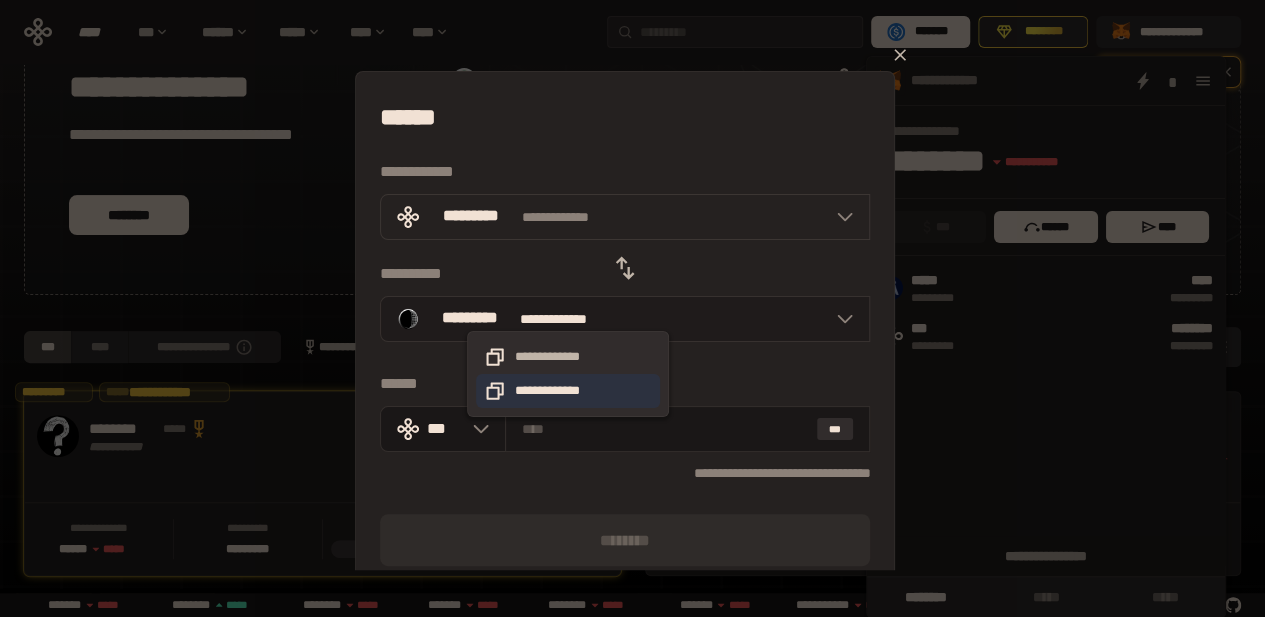 click on "**********" at bounding box center (568, 391) 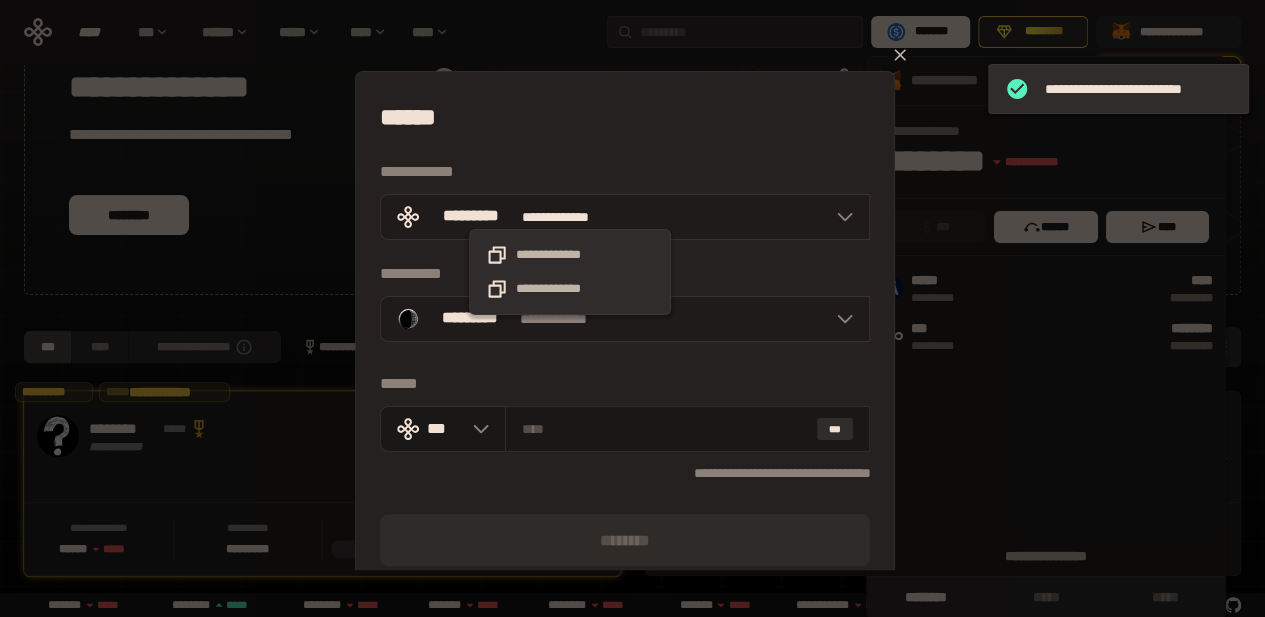 scroll, scrollTop: 0, scrollLeft: 396, axis: horizontal 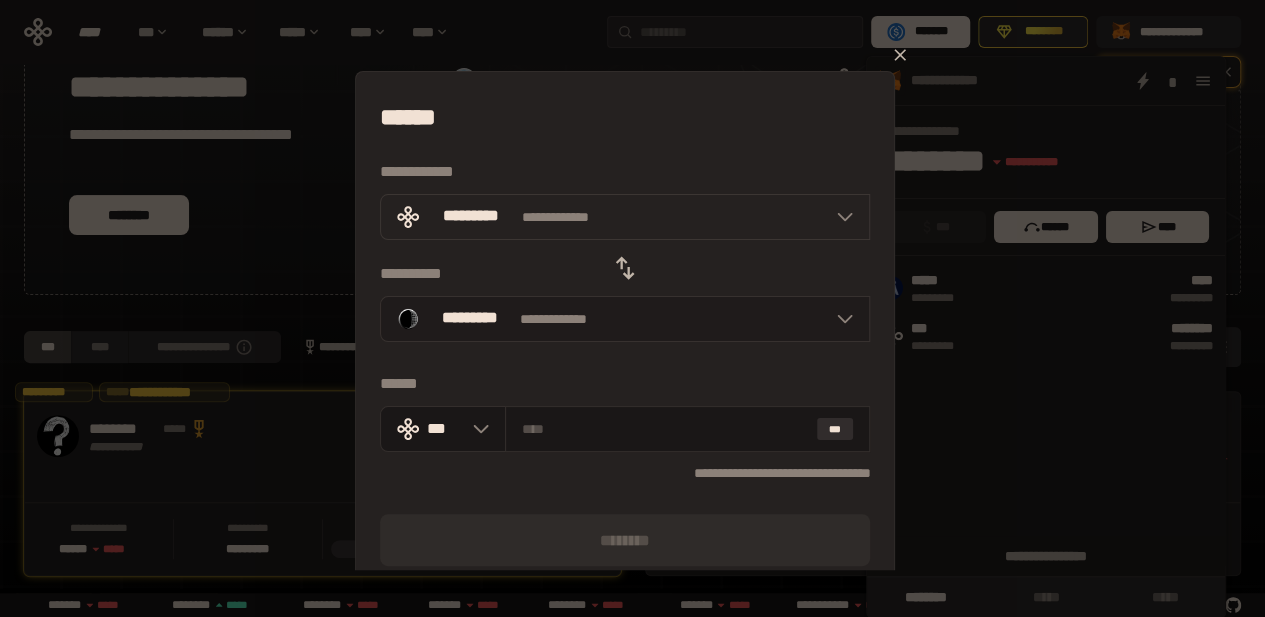 click 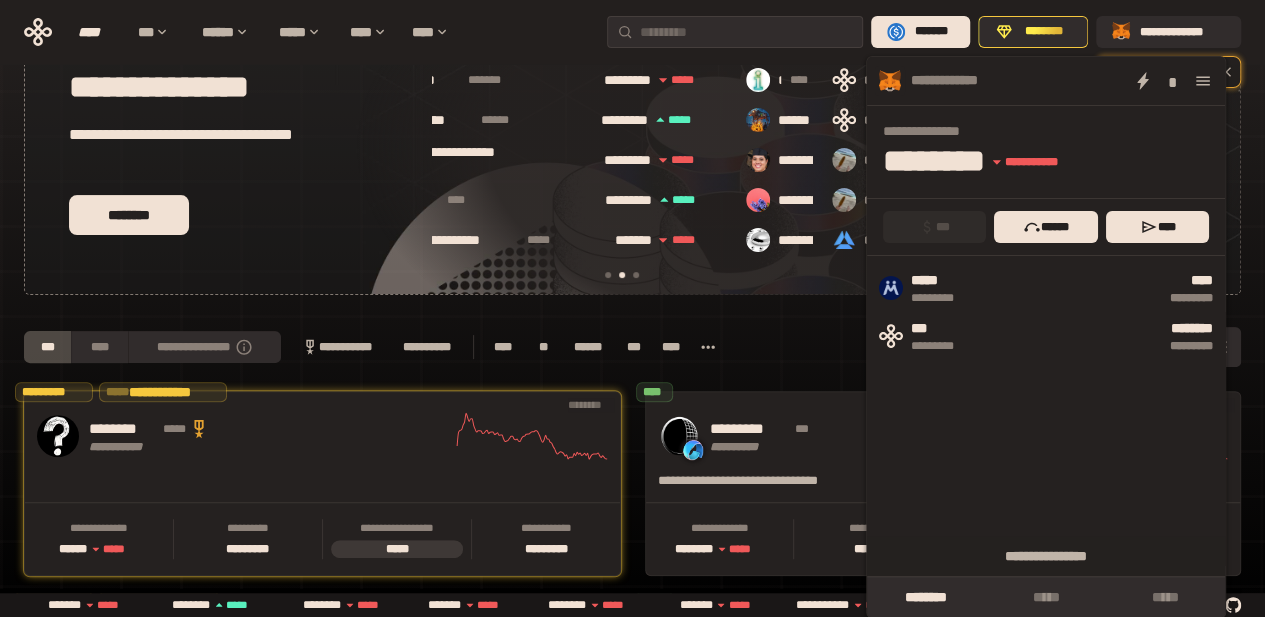 scroll, scrollTop: 0, scrollLeft: 396, axis: horizontal 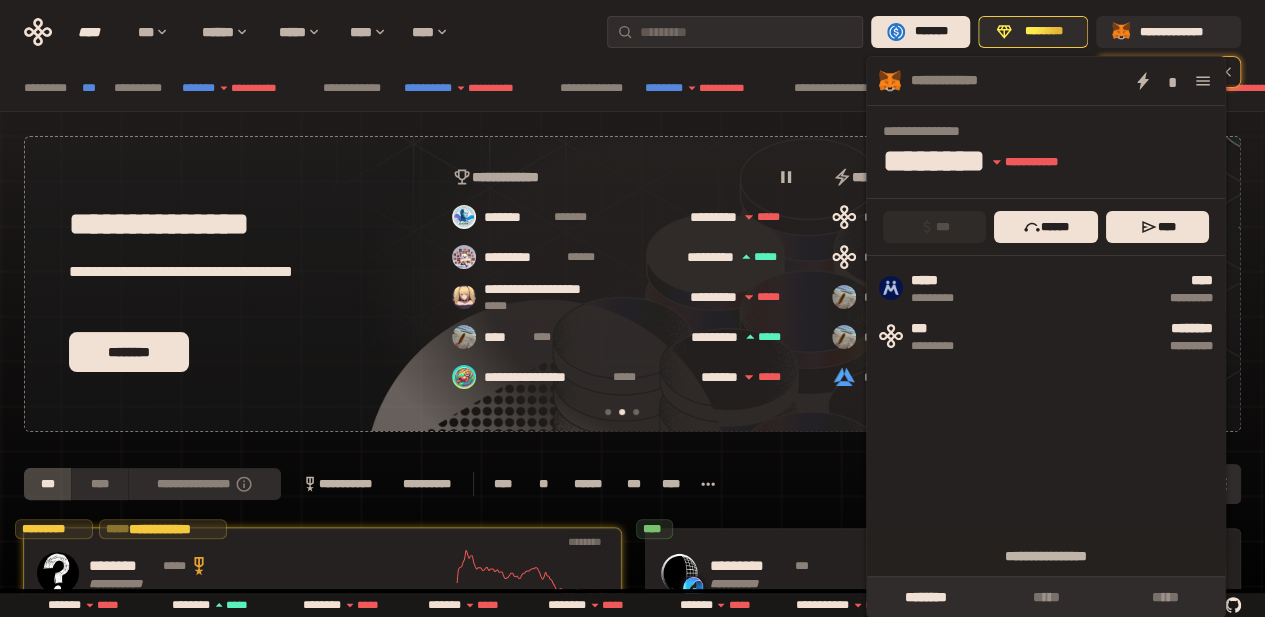 click on "[FIRST] [LAST] [ADDRESS] [CITY], [STATE]" at bounding box center [1046, 416] 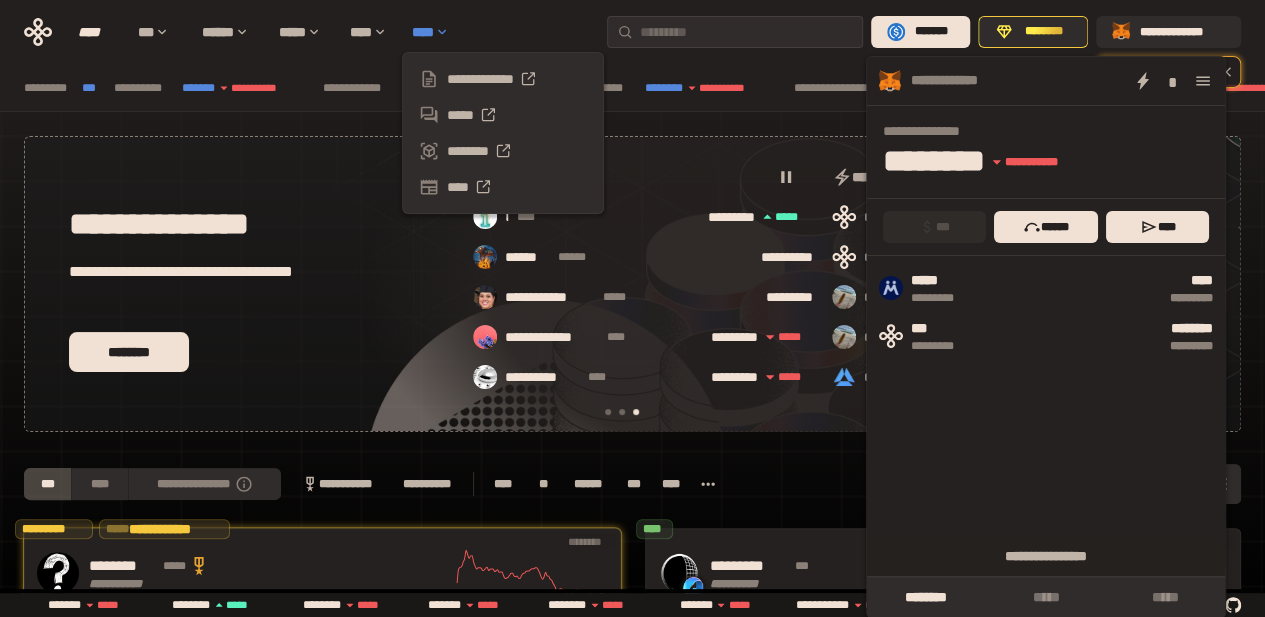 scroll, scrollTop: 0, scrollLeft: 776, axis: horizontal 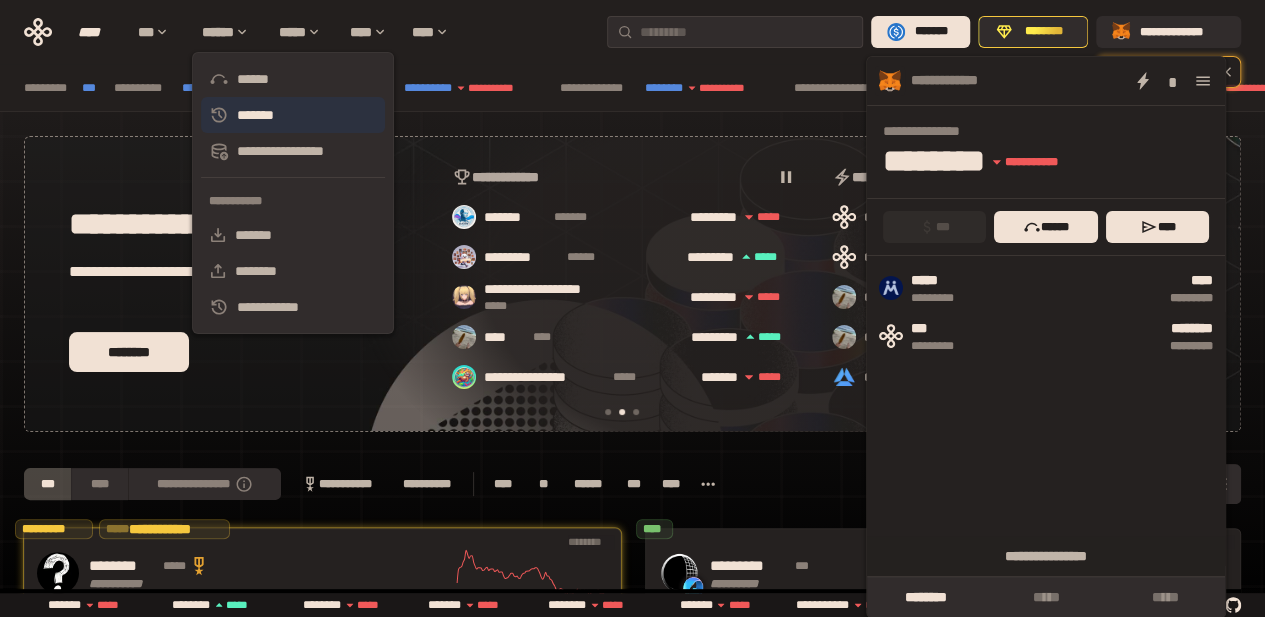 click on "*******" at bounding box center (293, 115) 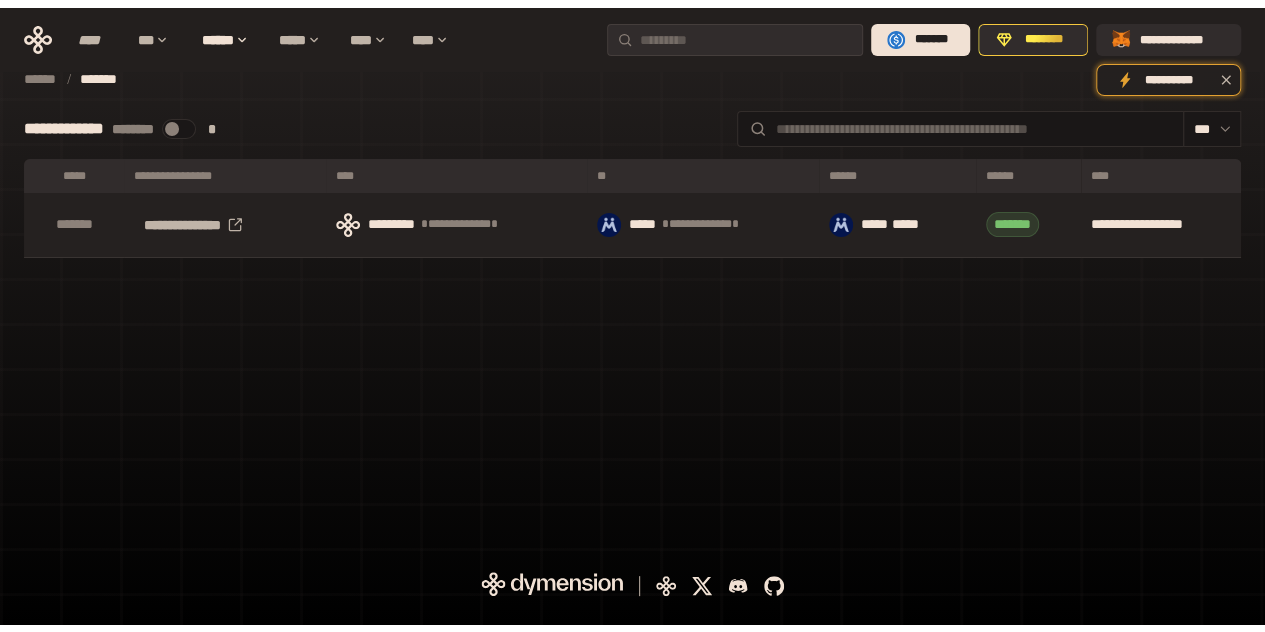 scroll, scrollTop: 0, scrollLeft: 0, axis: both 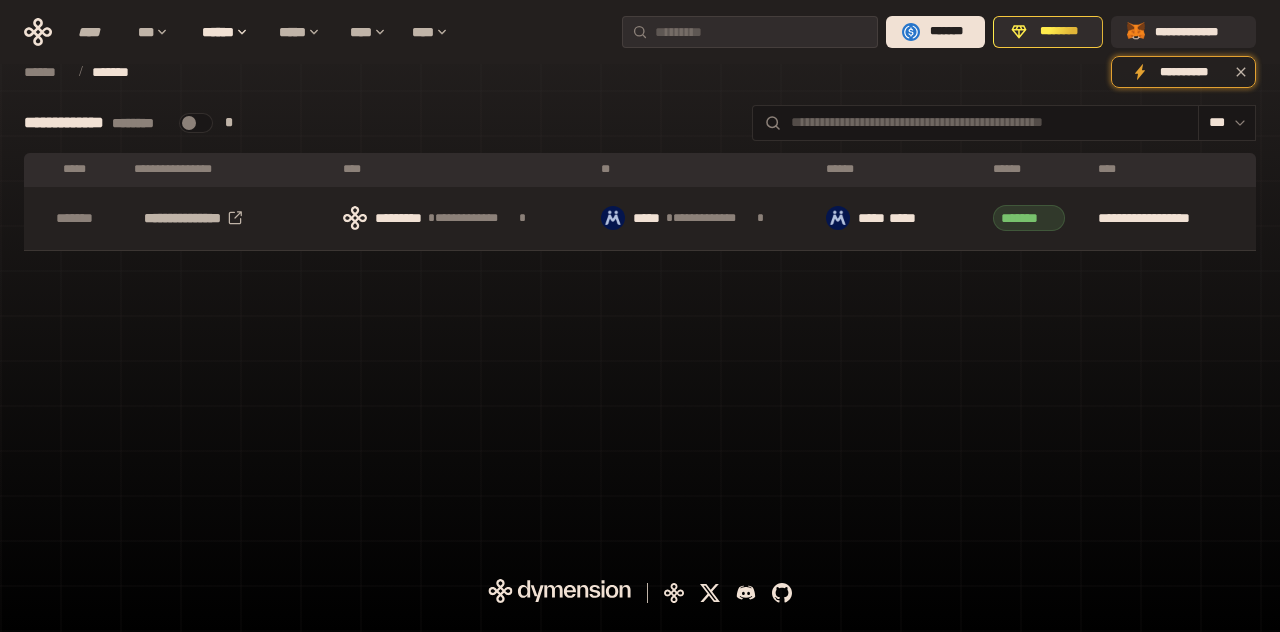 click on "********" at bounding box center (162, 123) 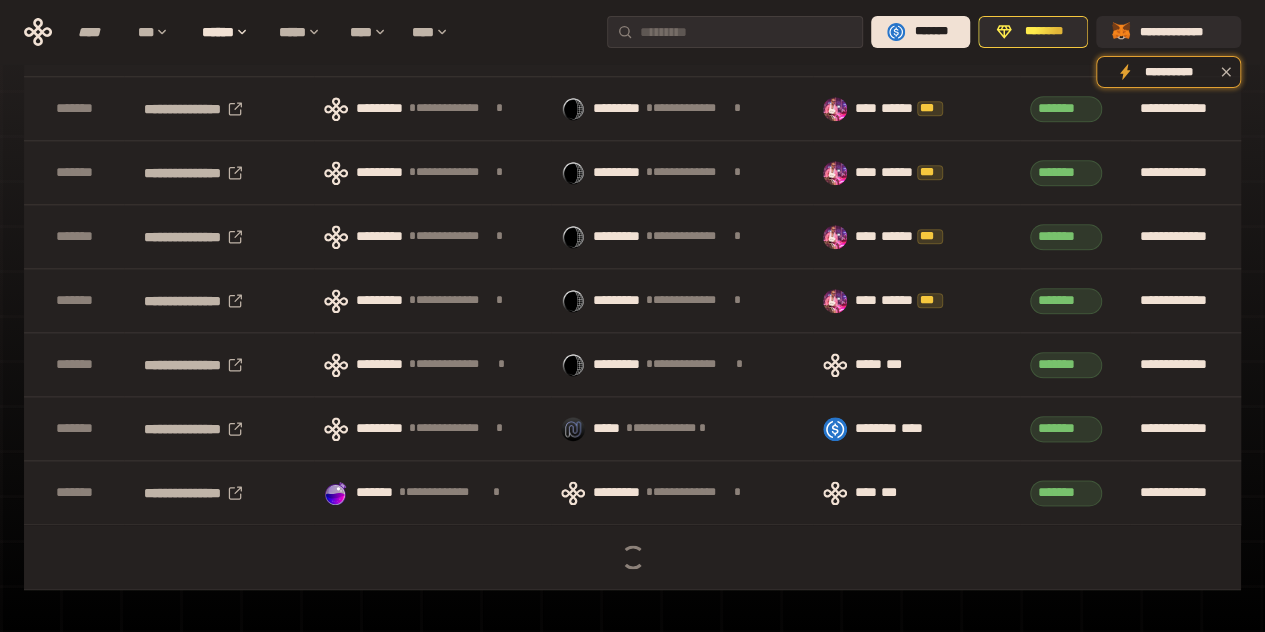scroll, scrollTop: 4847, scrollLeft: 0, axis: vertical 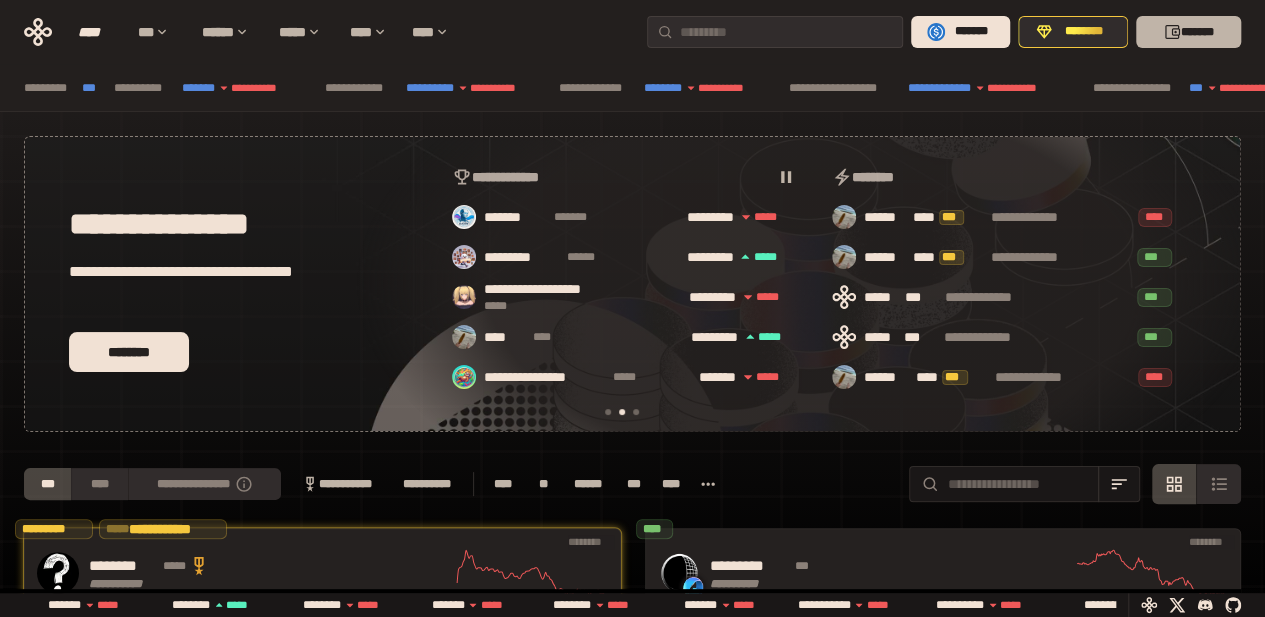 click on "*******" at bounding box center [1188, 32] 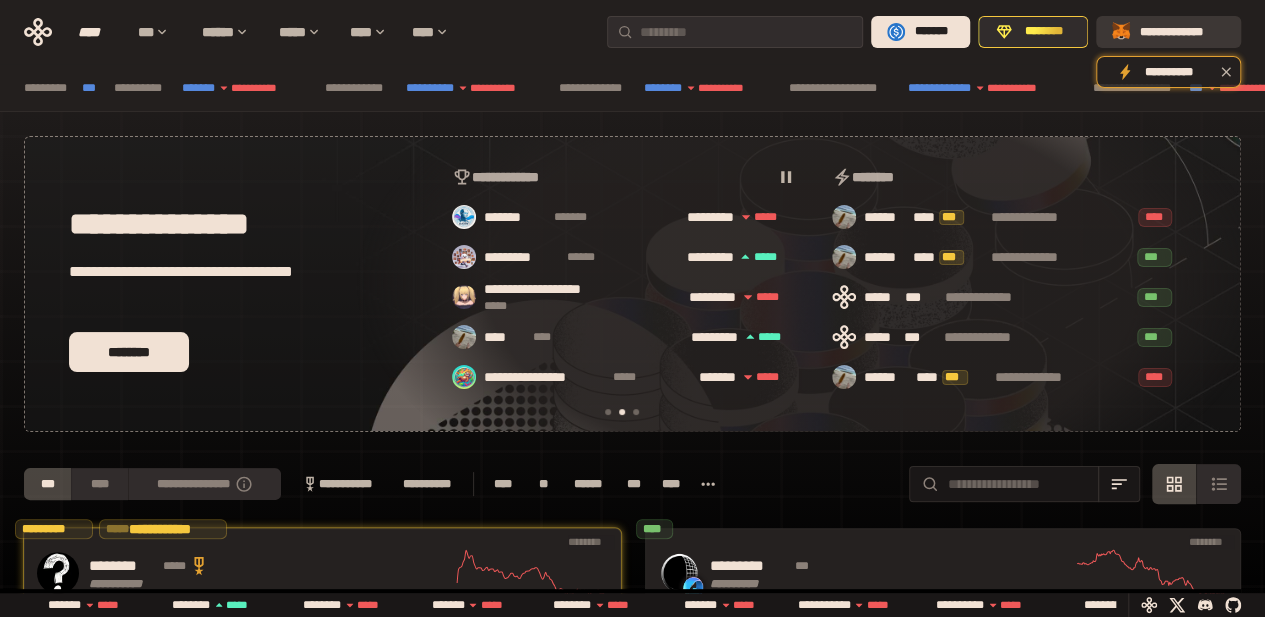 scroll, scrollTop: 0, scrollLeft: 776, axis: horizontal 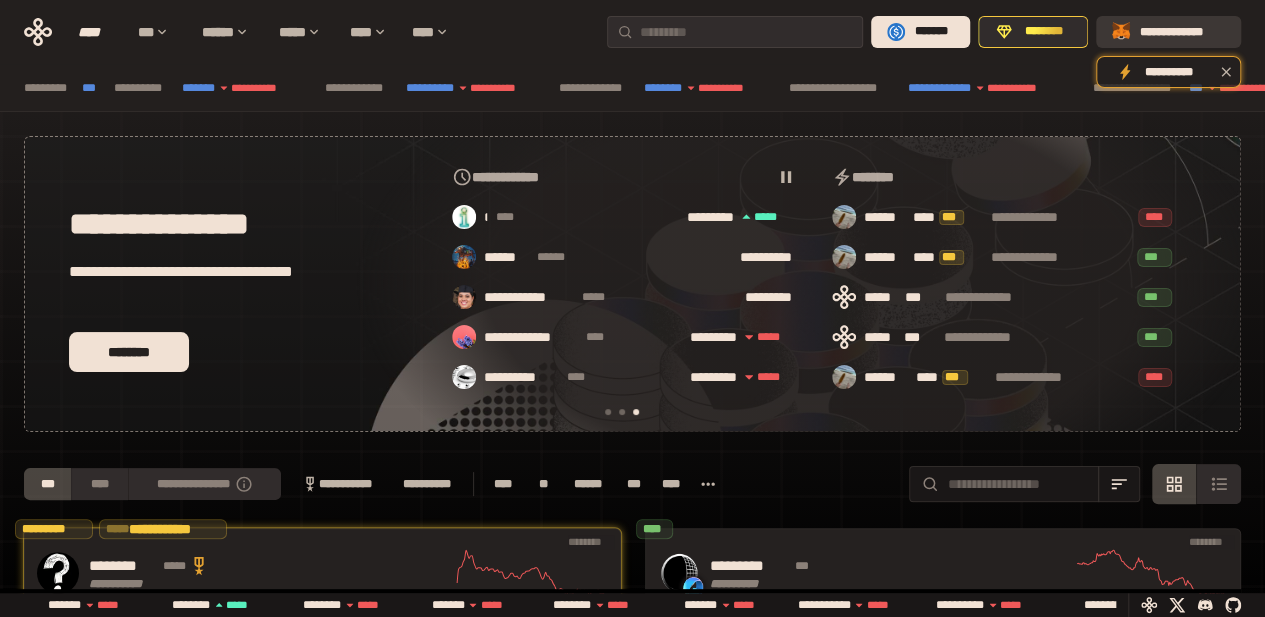 click 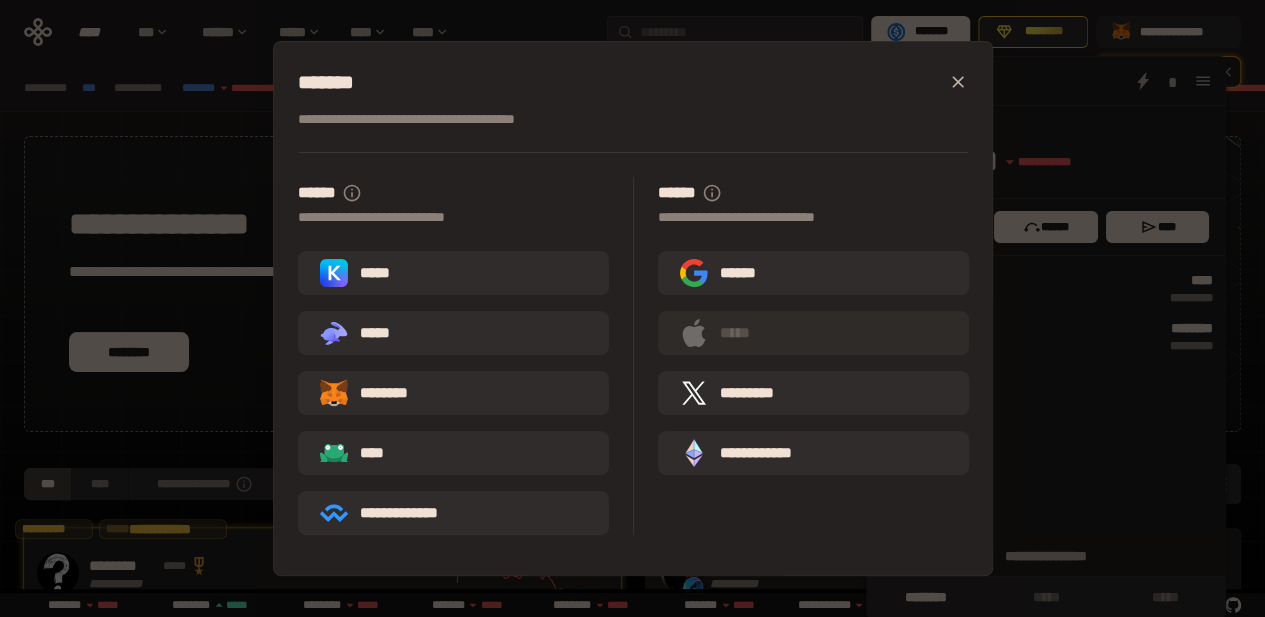 click on "**********" at bounding box center (632, 308) 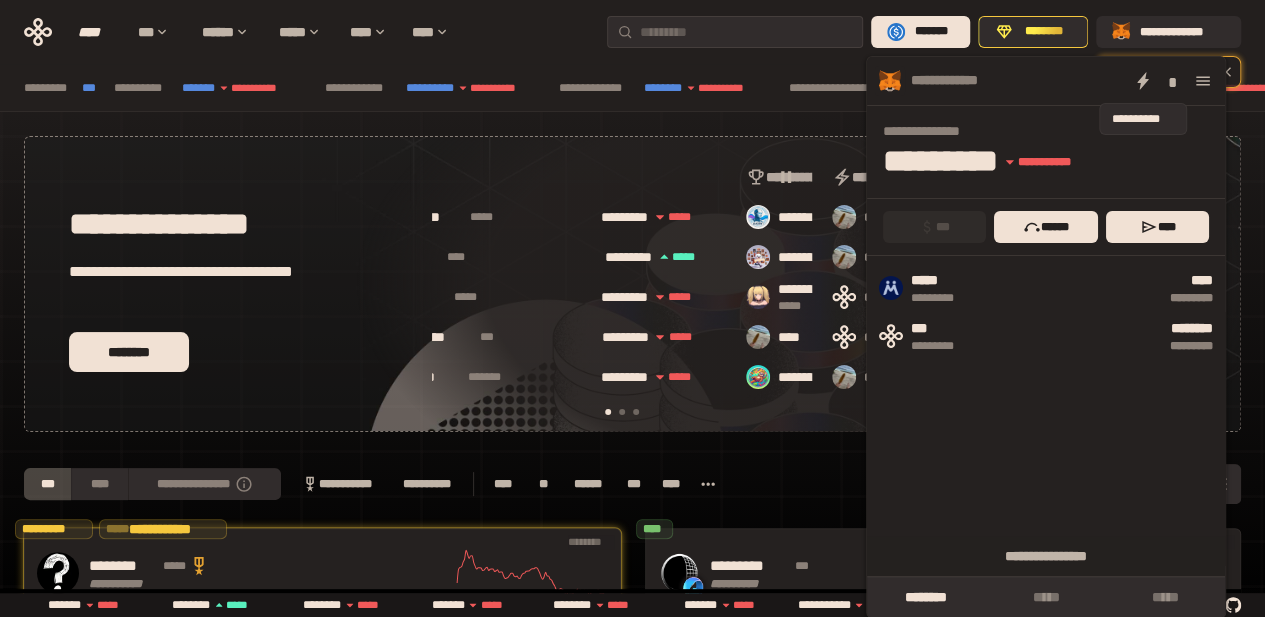 scroll, scrollTop: 0, scrollLeft: 16, axis: horizontal 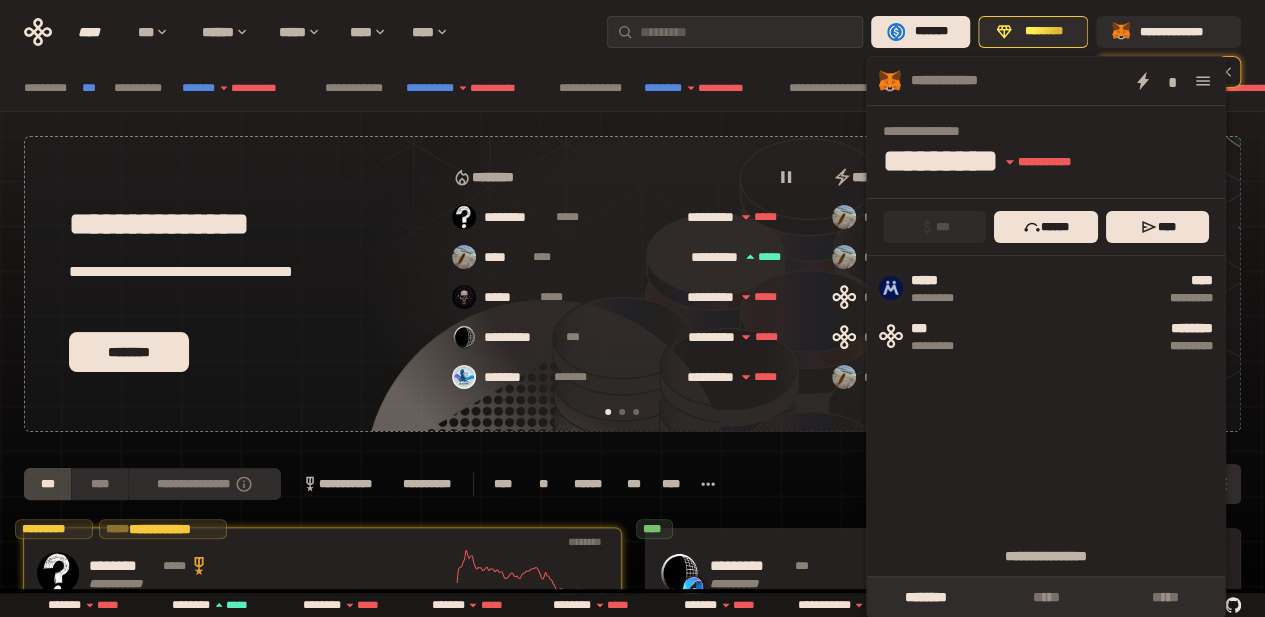click 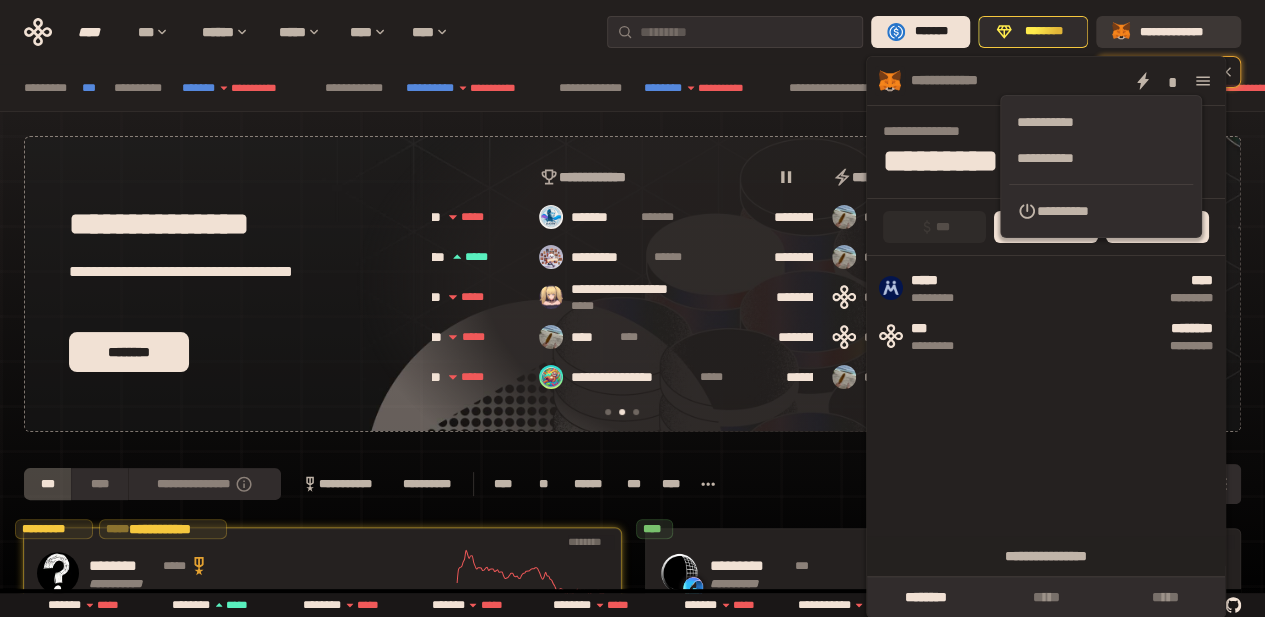 scroll, scrollTop: 0, scrollLeft: 396, axis: horizontal 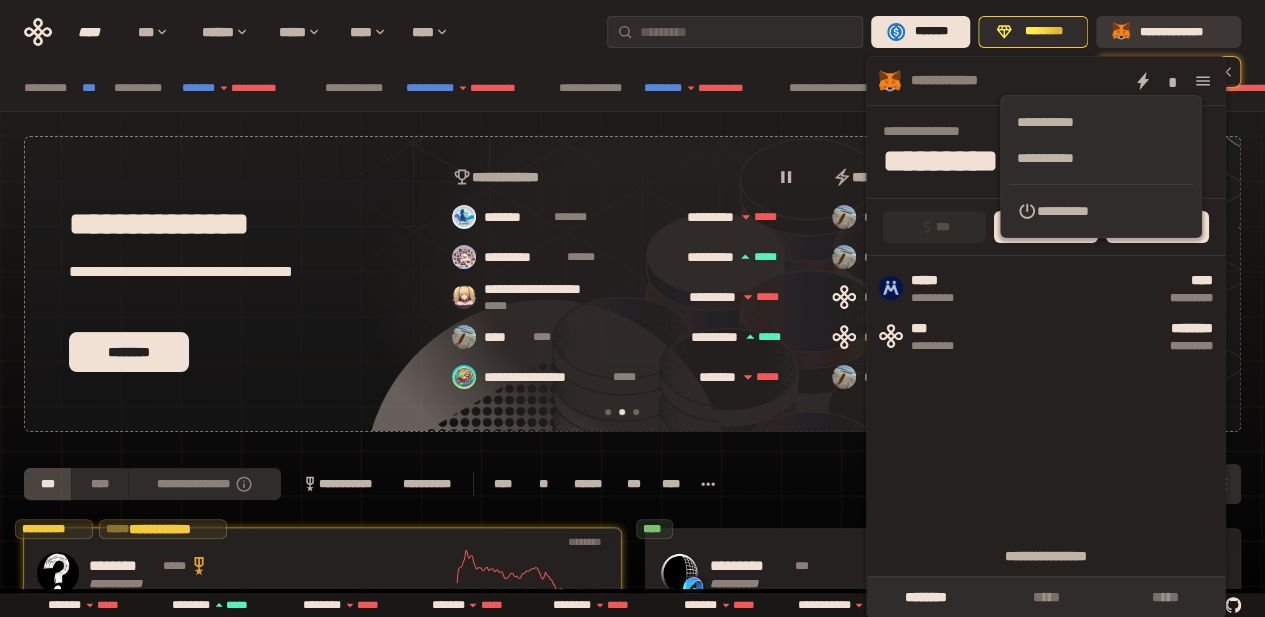 click 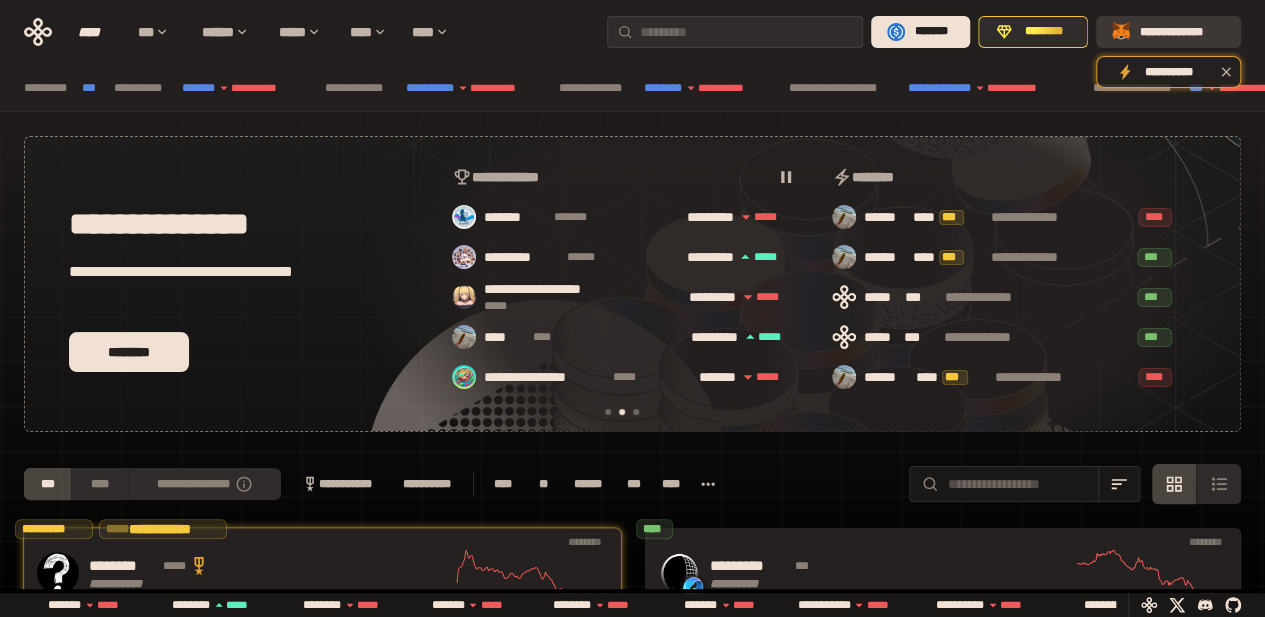 click on "**********" at bounding box center (1168, 32) 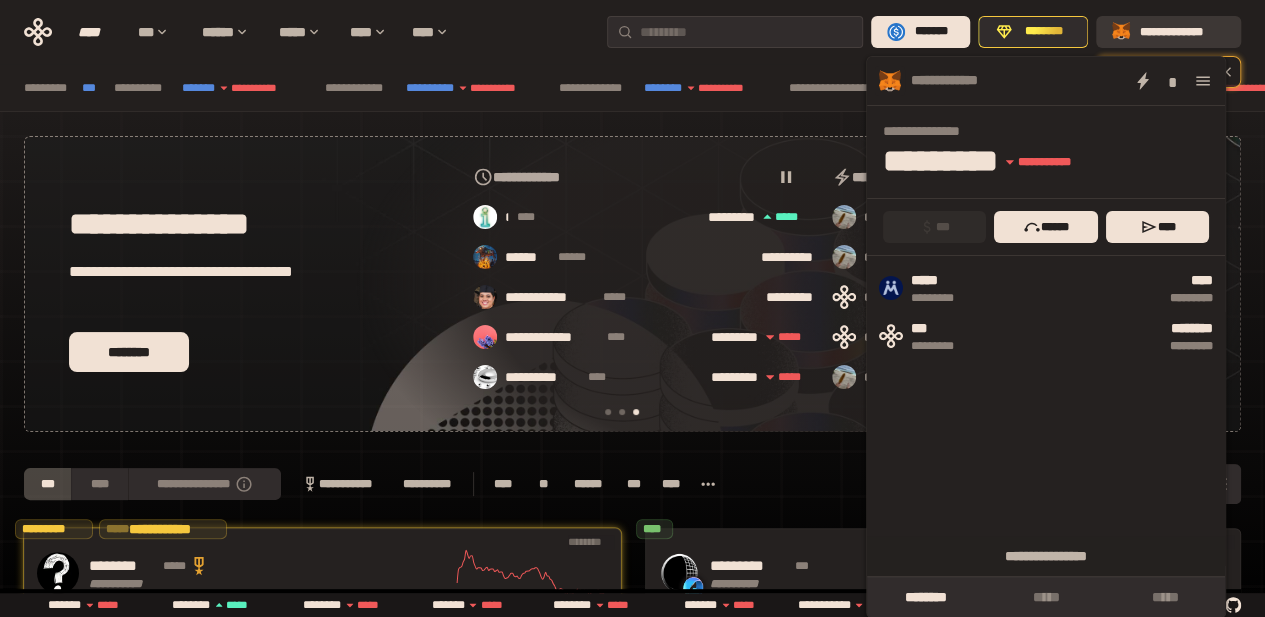 scroll, scrollTop: 0, scrollLeft: 776, axis: horizontal 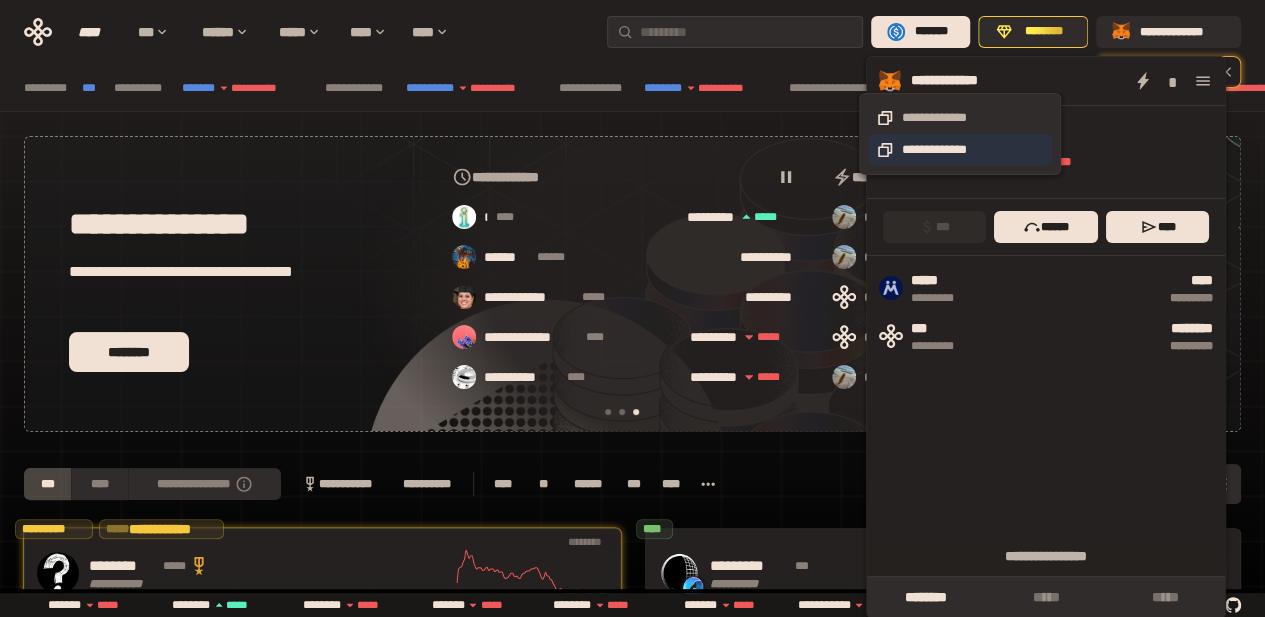 click on "**********" at bounding box center (960, 150) 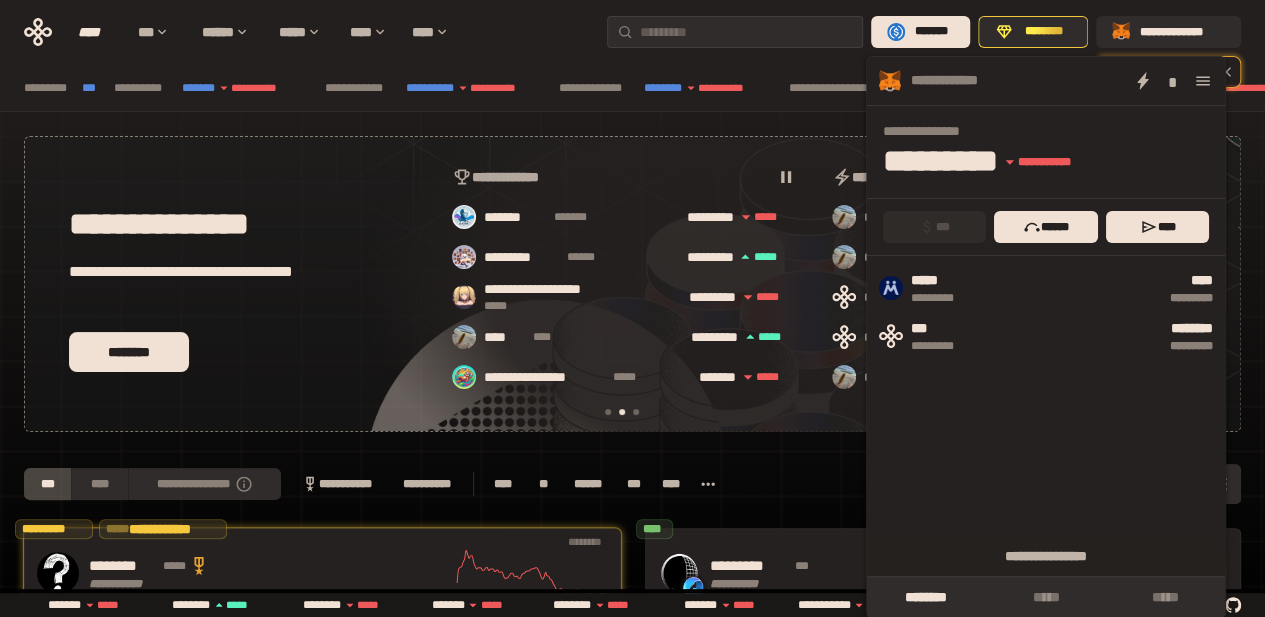 scroll, scrollTop: 0, scrollLeft: 16, axis: horizontal 